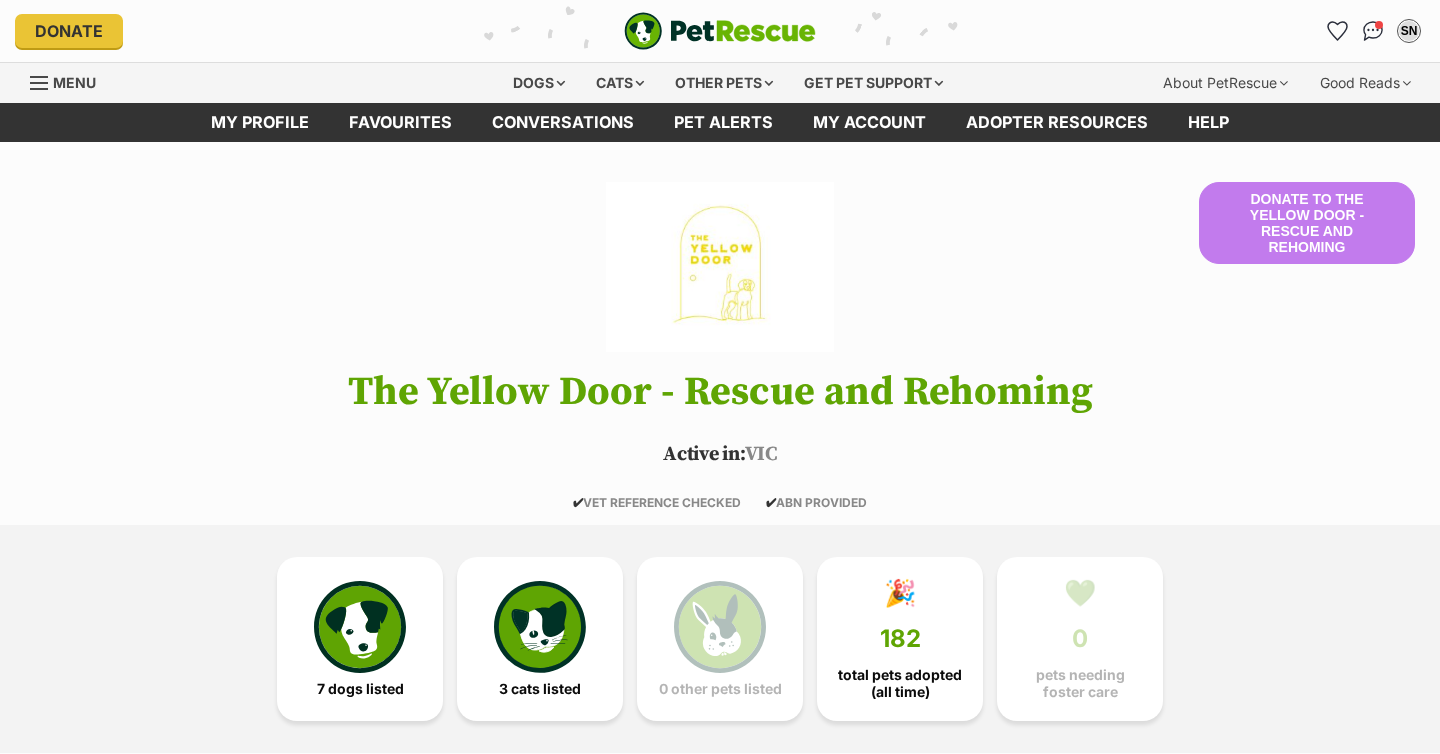 scroll, scrollTop: 0, scrollLeft: 0, axis: both 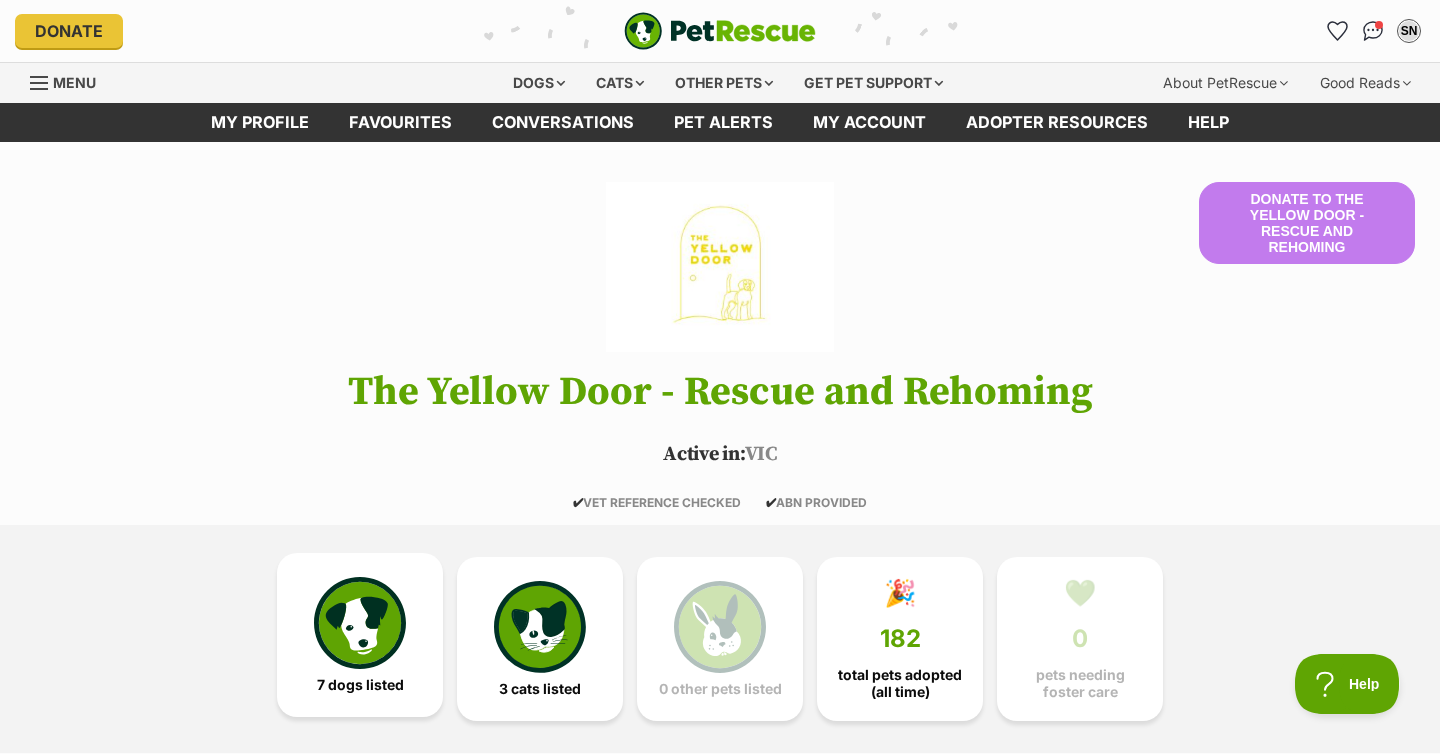 click at bounding box center [360, 623] 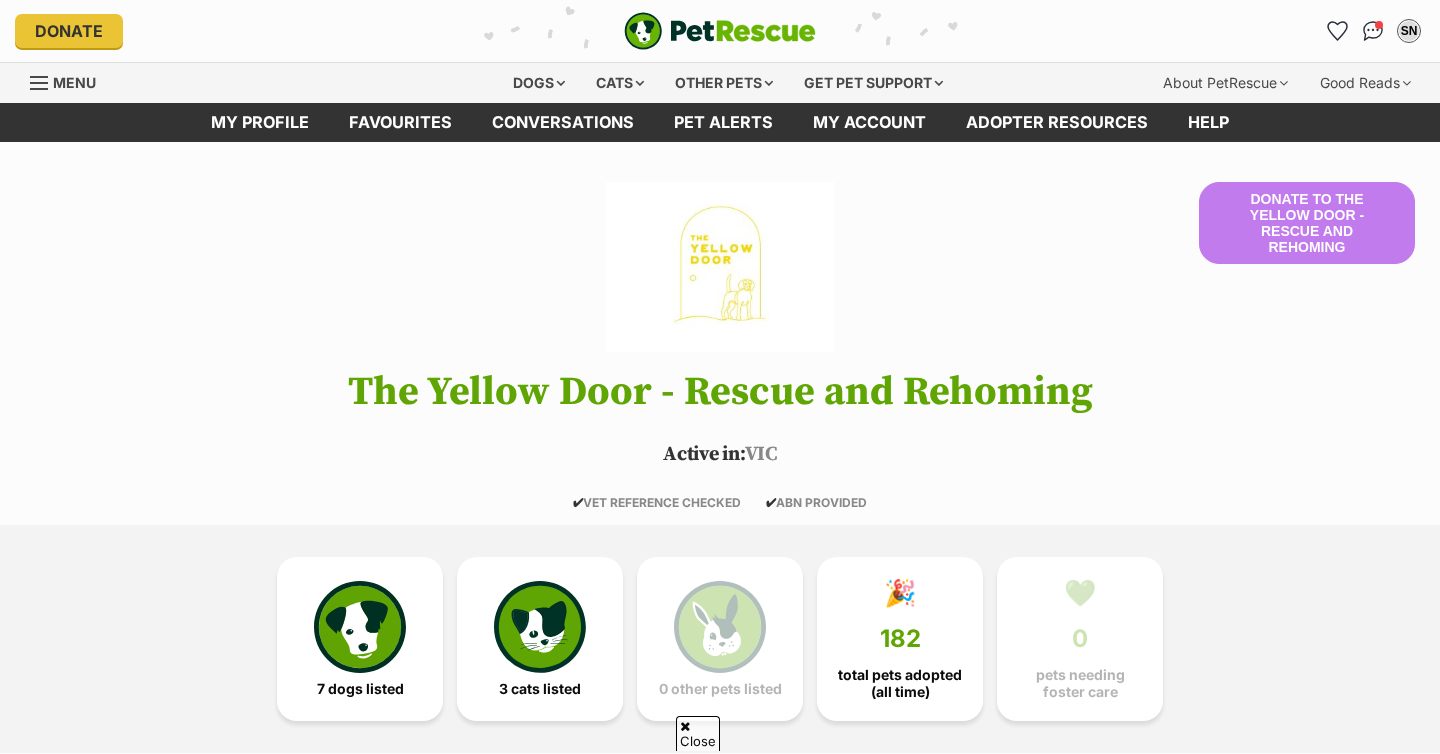 scroll, scrollTop: 885, scrollLeft: 0, axis: vertical 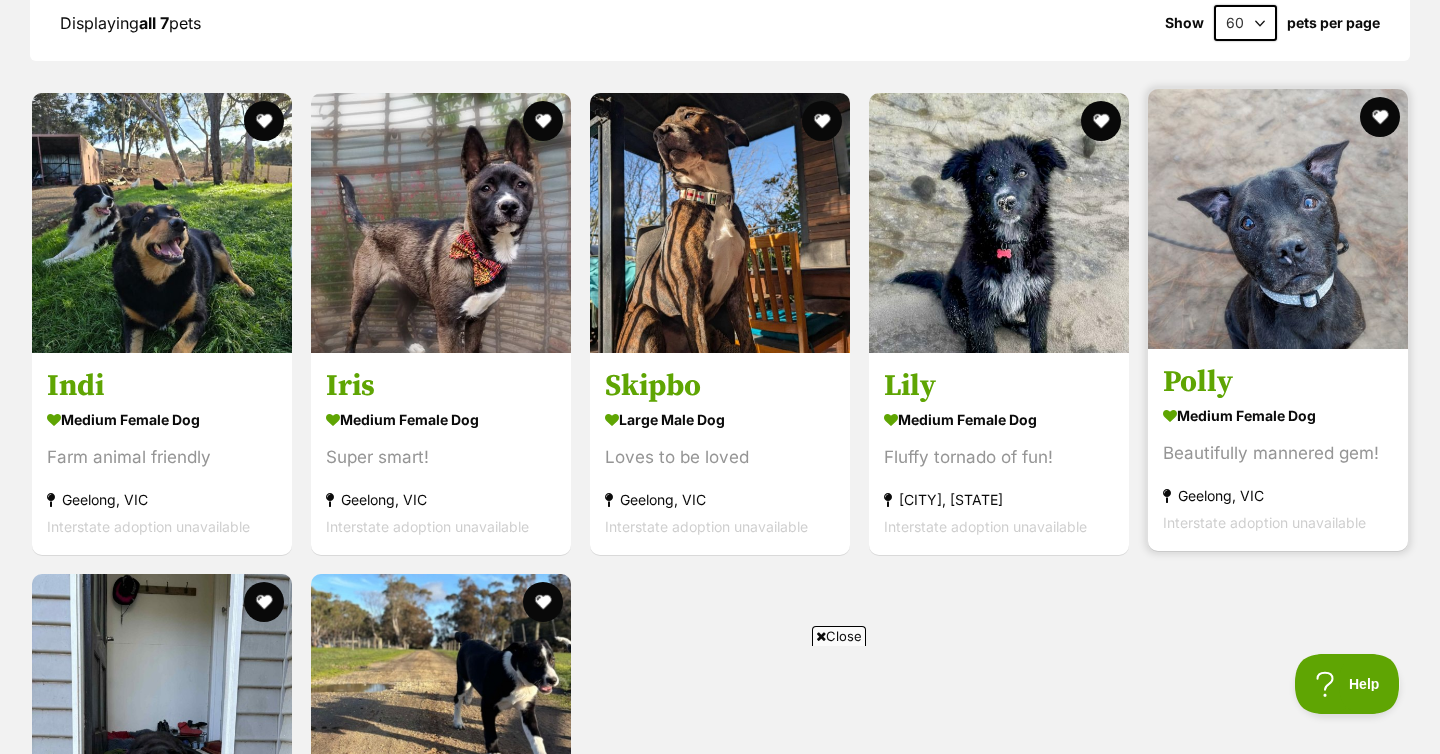 click at bounding box center (1278, 219) 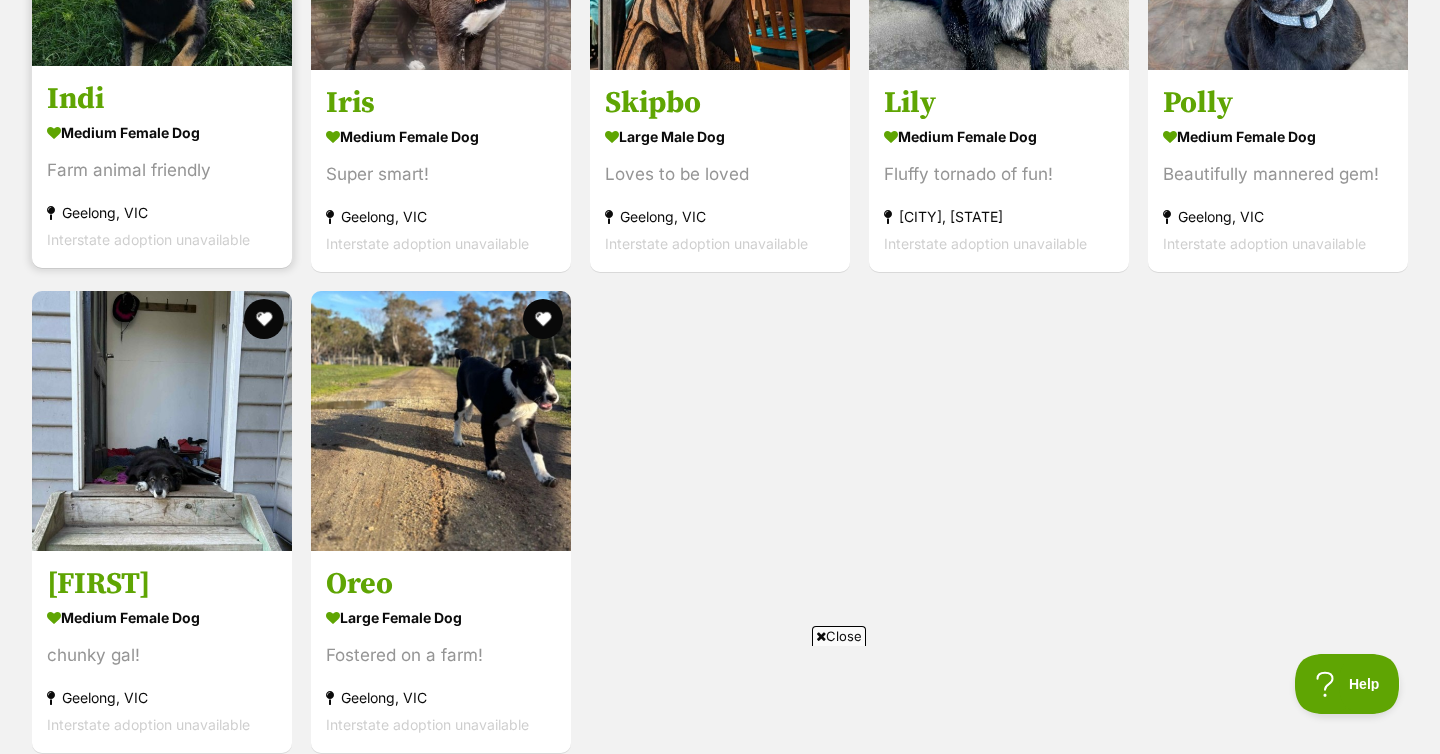 scroll, scrollTop: 1731, scrollLeft: 0, axis: vertical 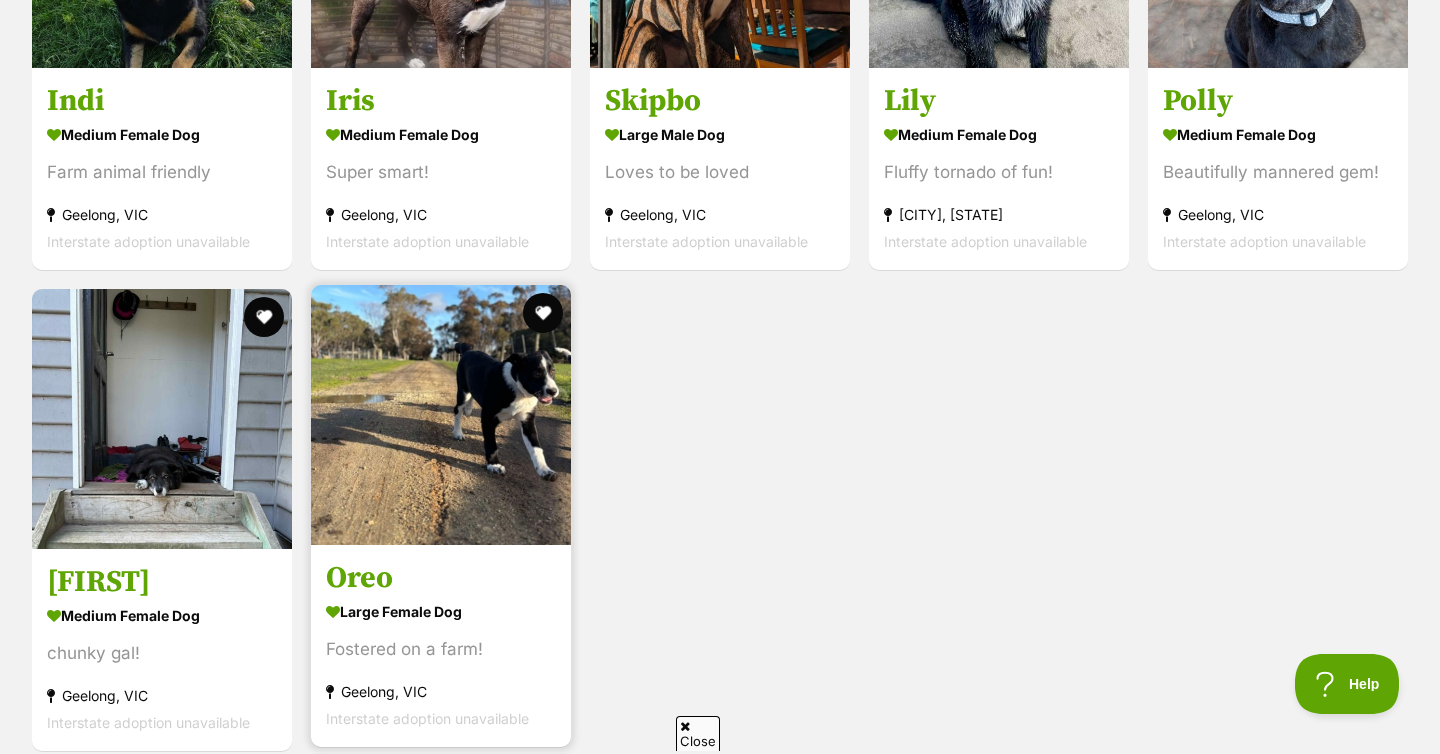 click at bounding box center [441, 415] 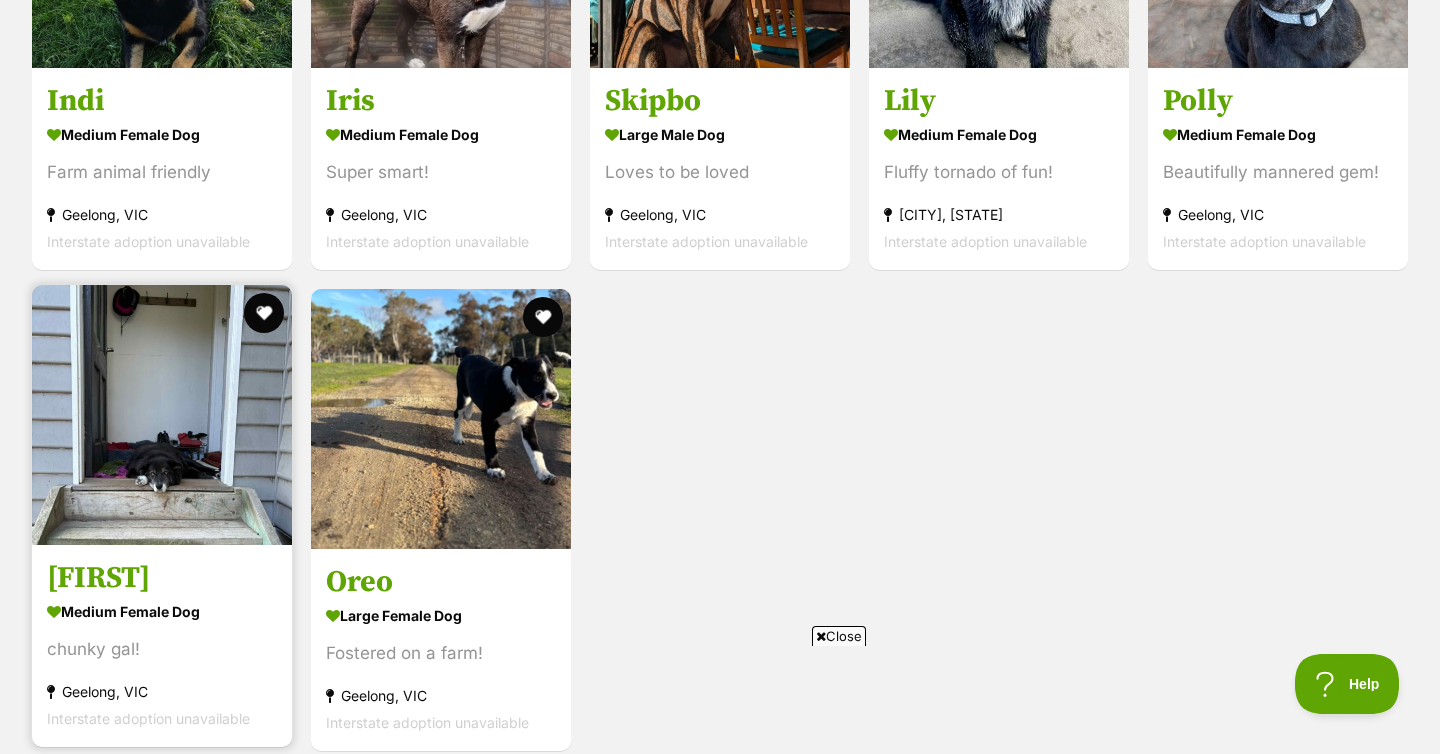click at bounding box center [162, 415] 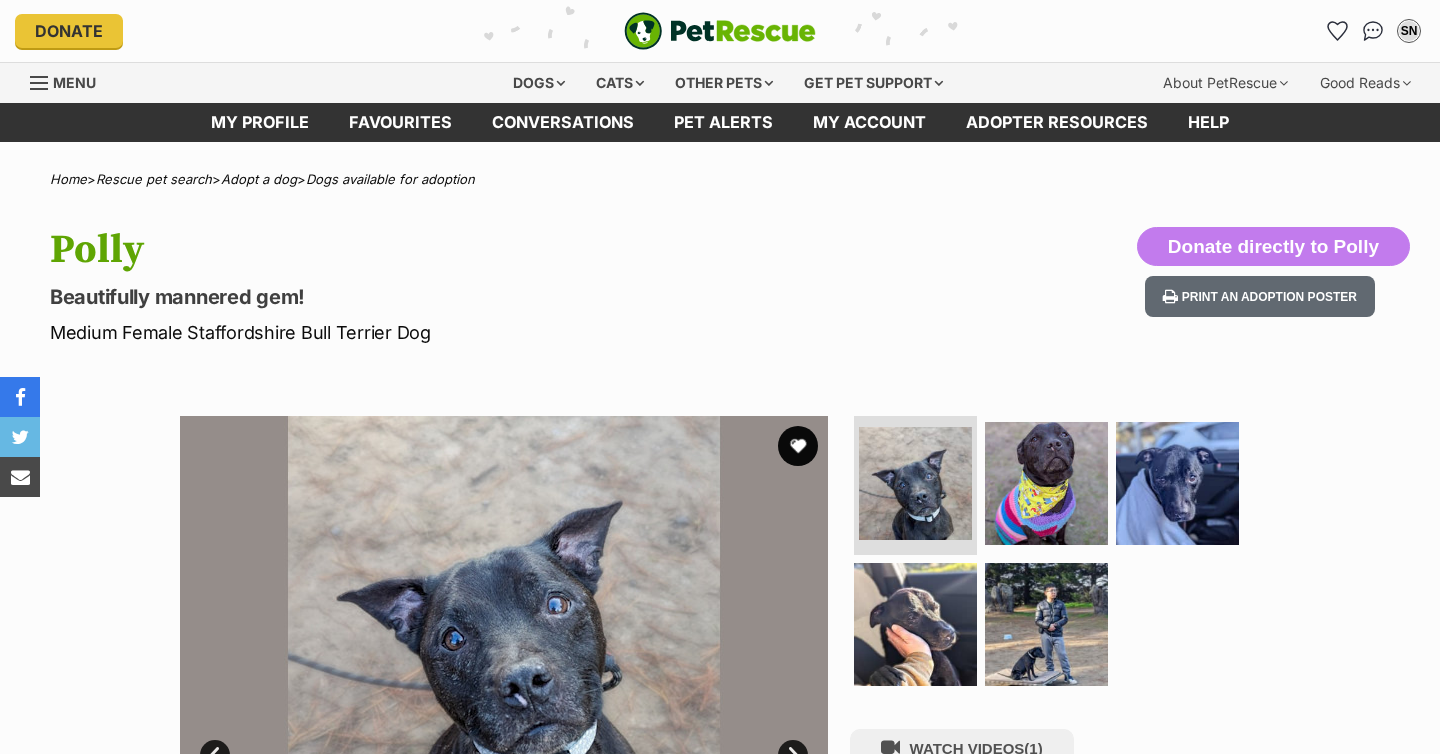 scroll, scrollTop: 0, scrollLeft: 0, axis: both 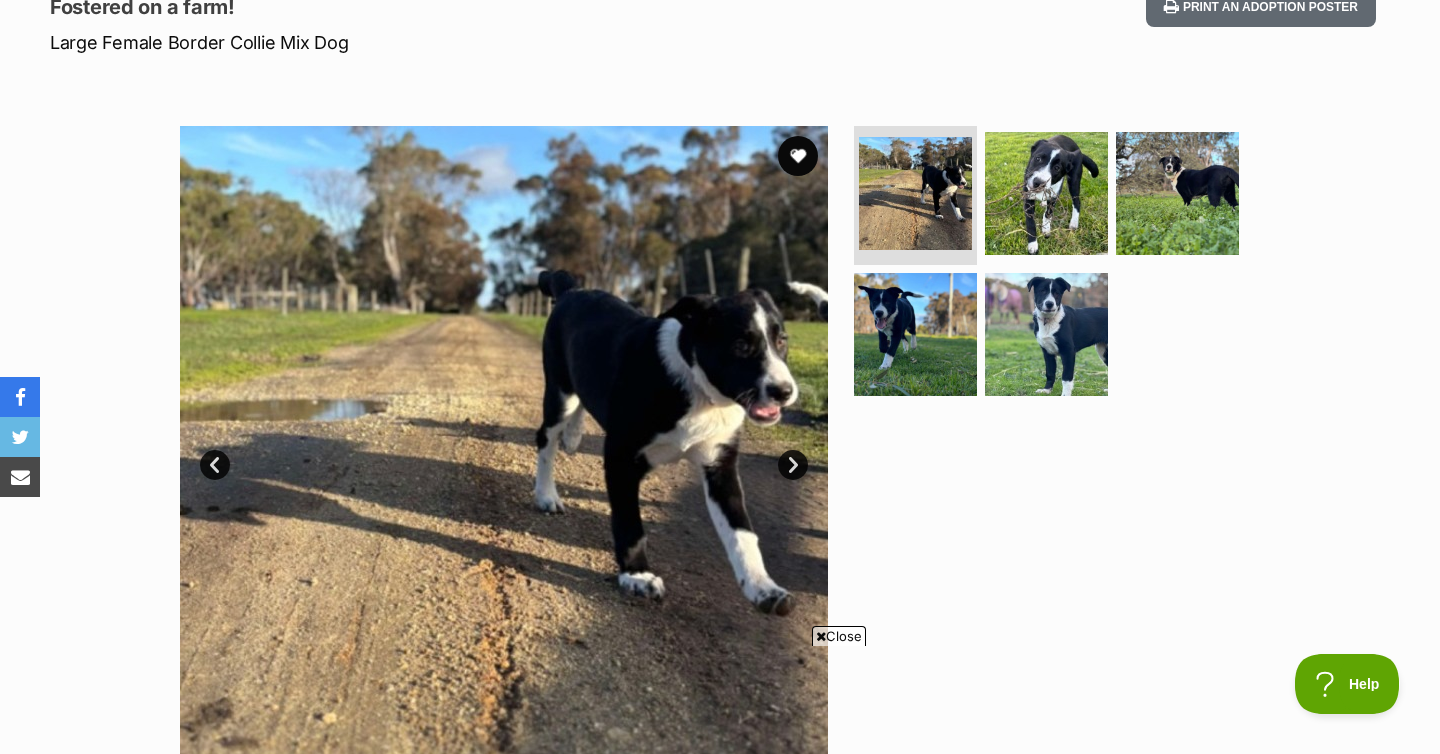 click on "Next" at bounding box center (793, 465) 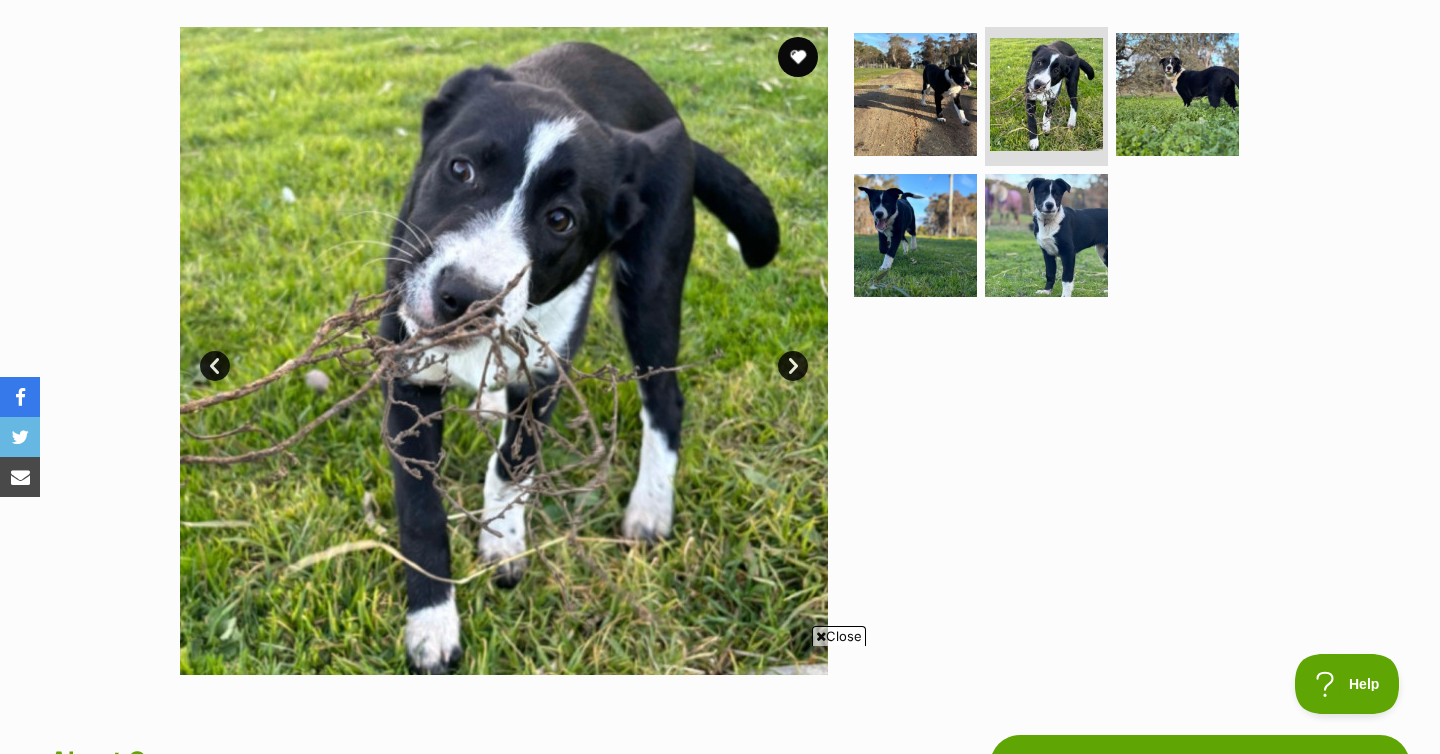 scroll, scrollTop: 416, scrollLeft: 0, axis: vertical 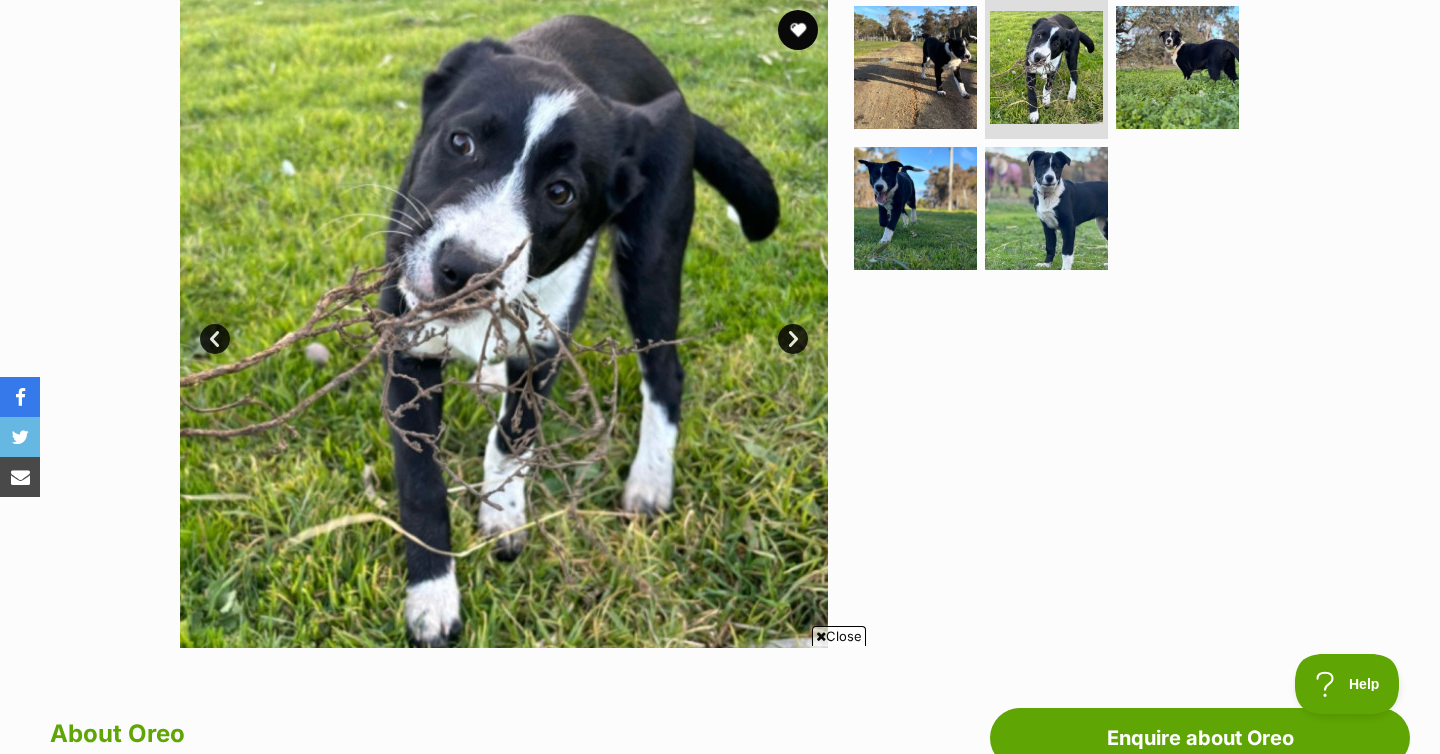 click on "Next" at bounding box center [793, 339] 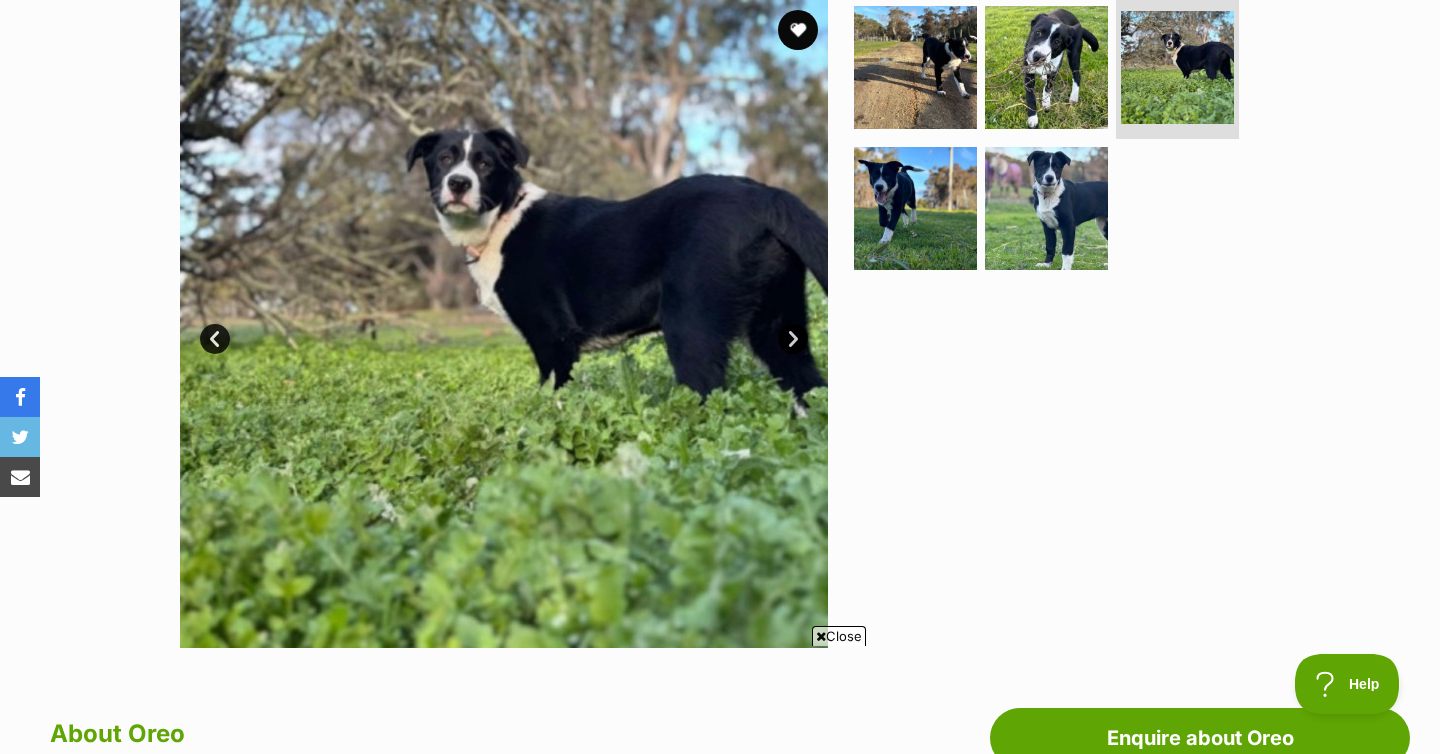 click on "Next" at bounding box center [793, 339] 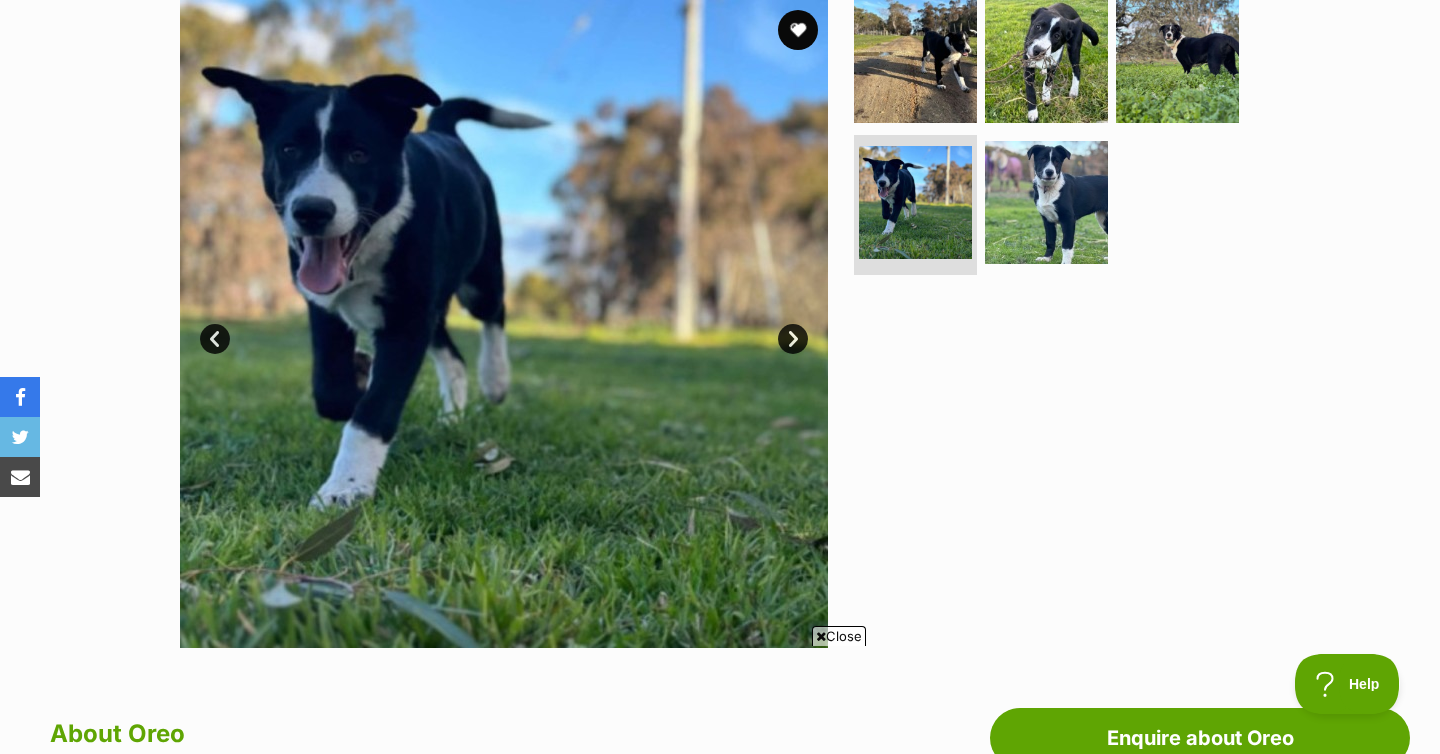 click on "Next" at bounding box center [793, 339] 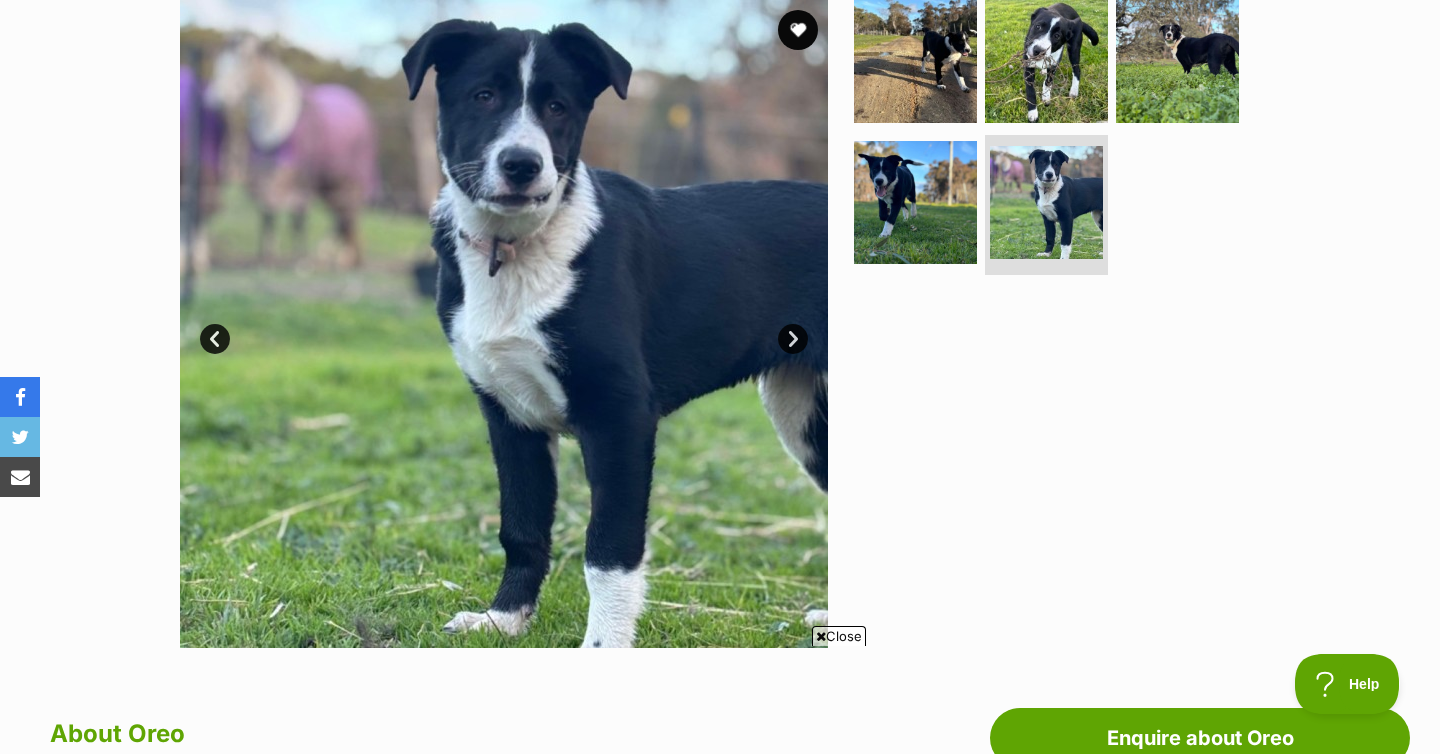 click on "Next" at bounding box center (793, 339) 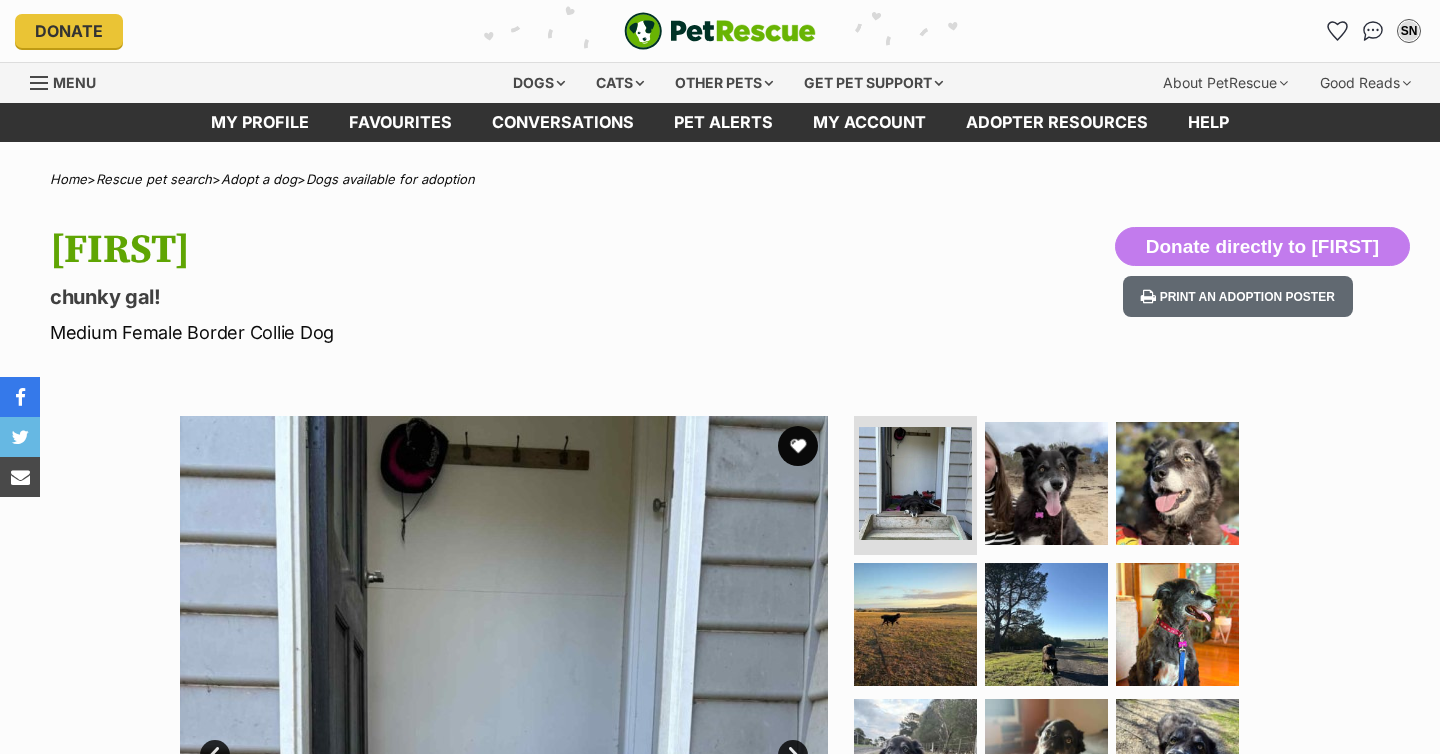 scroll, scrollTop: 0, scrollLeft: 0, axis: both 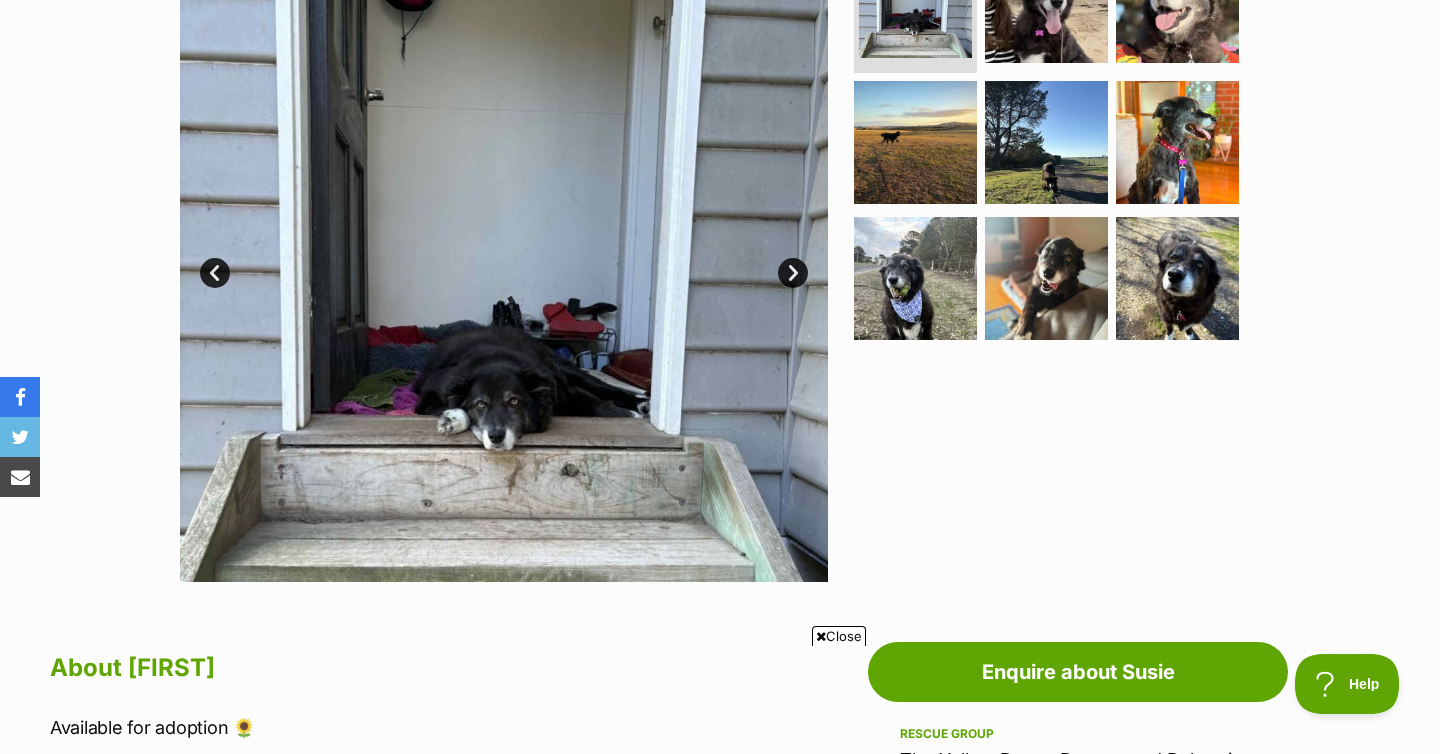 click on "Next" at bounding box center [793, 273] 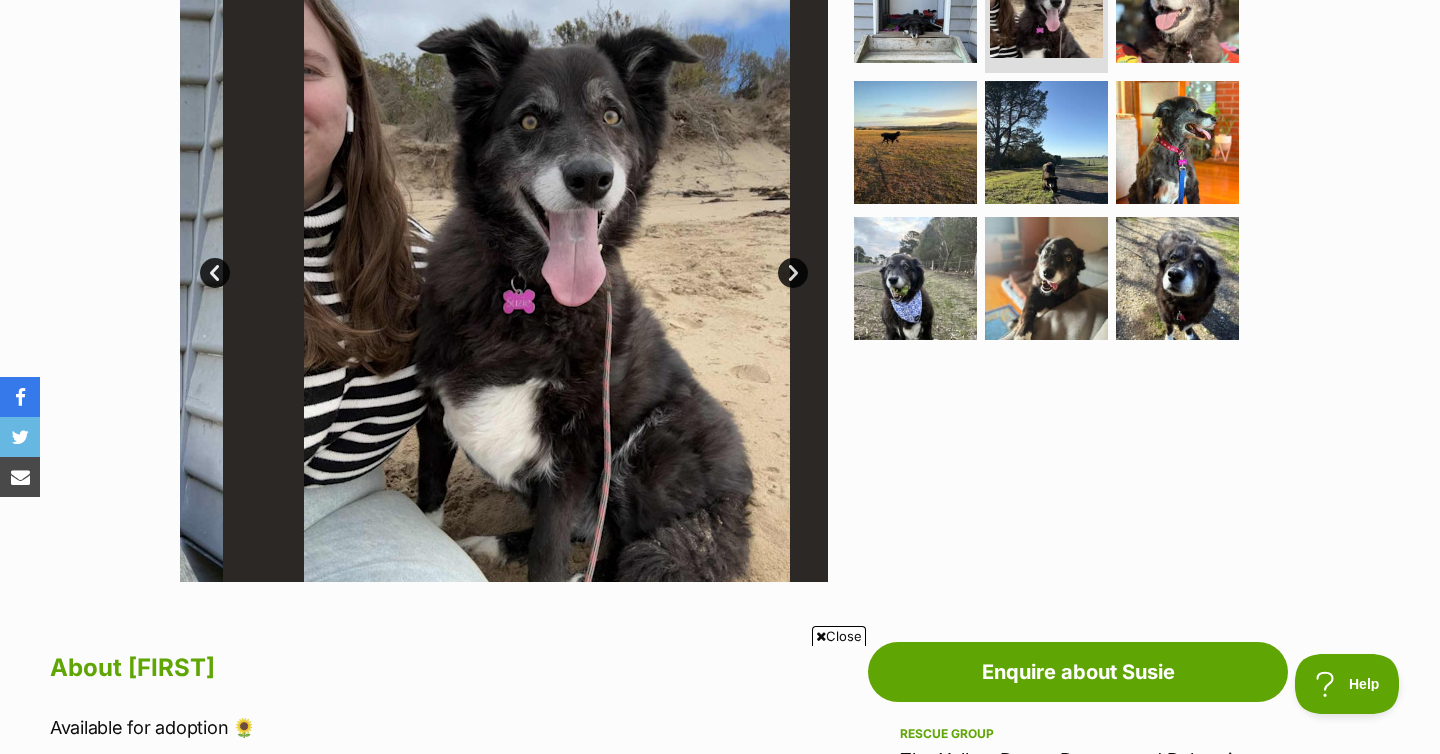 scroll, scrollTop: 0, scrollLeft: 0, axis: both 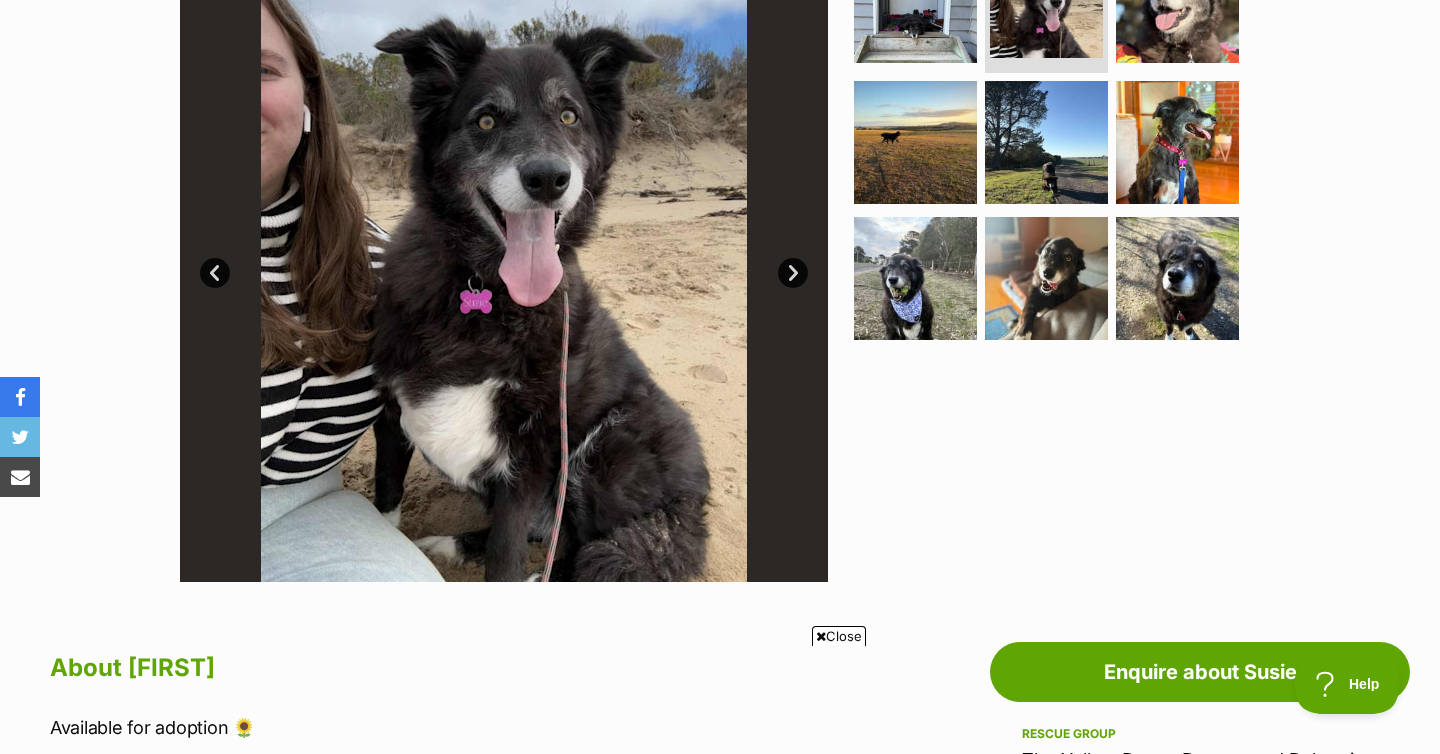 click on "Next" at bounding box center [793, 273] 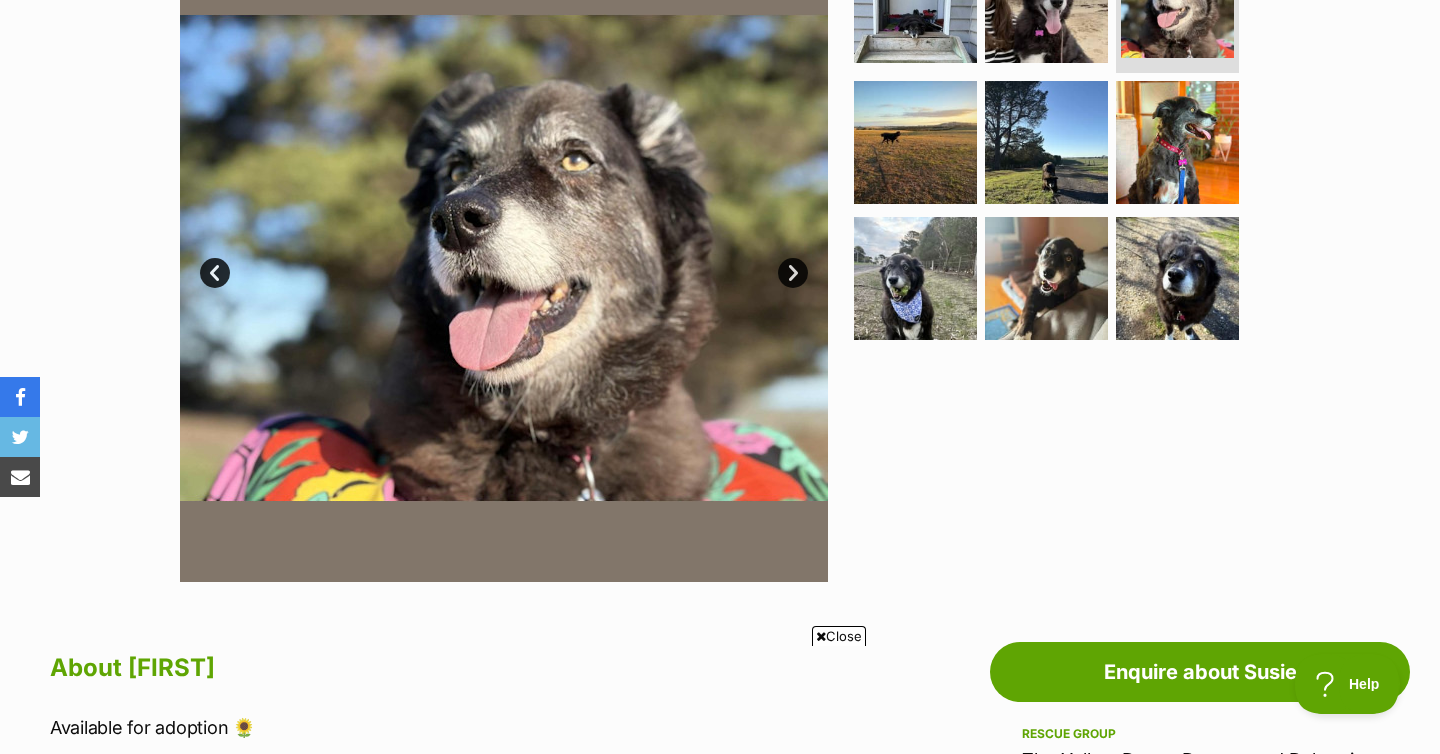 click on "Next" at bounding box center [793, 273] 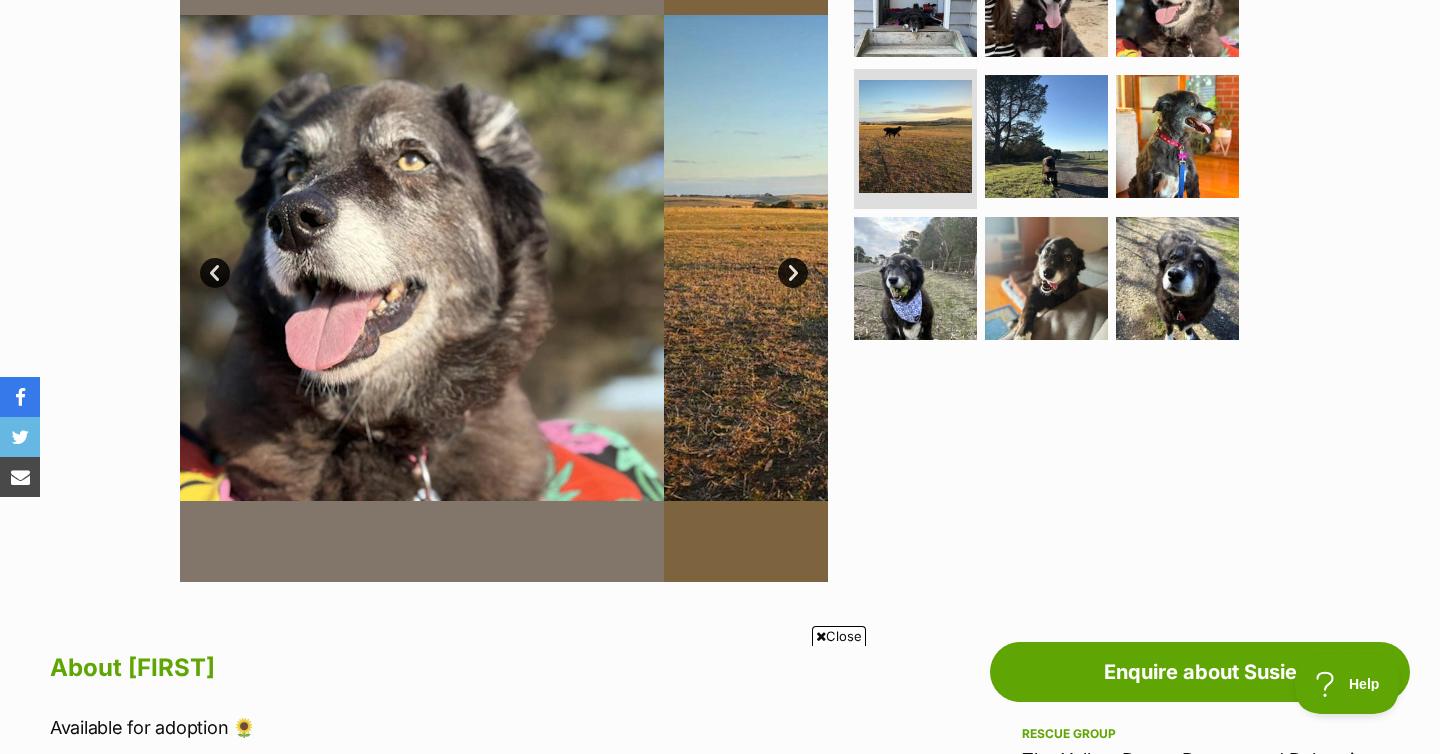 scroll, scrollTop: 0, scrollLeft: 0, axis: both 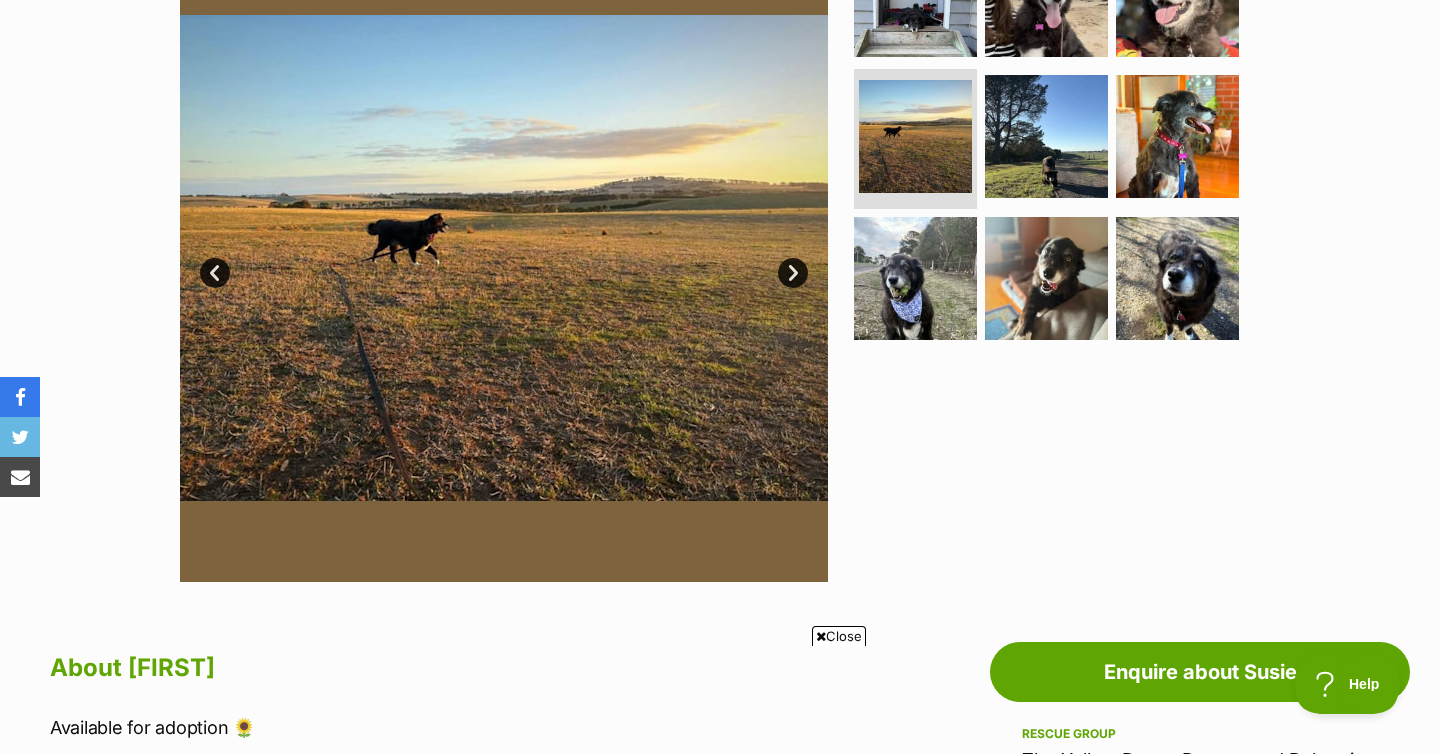 click on "Next" at bounding box center [793, 273] 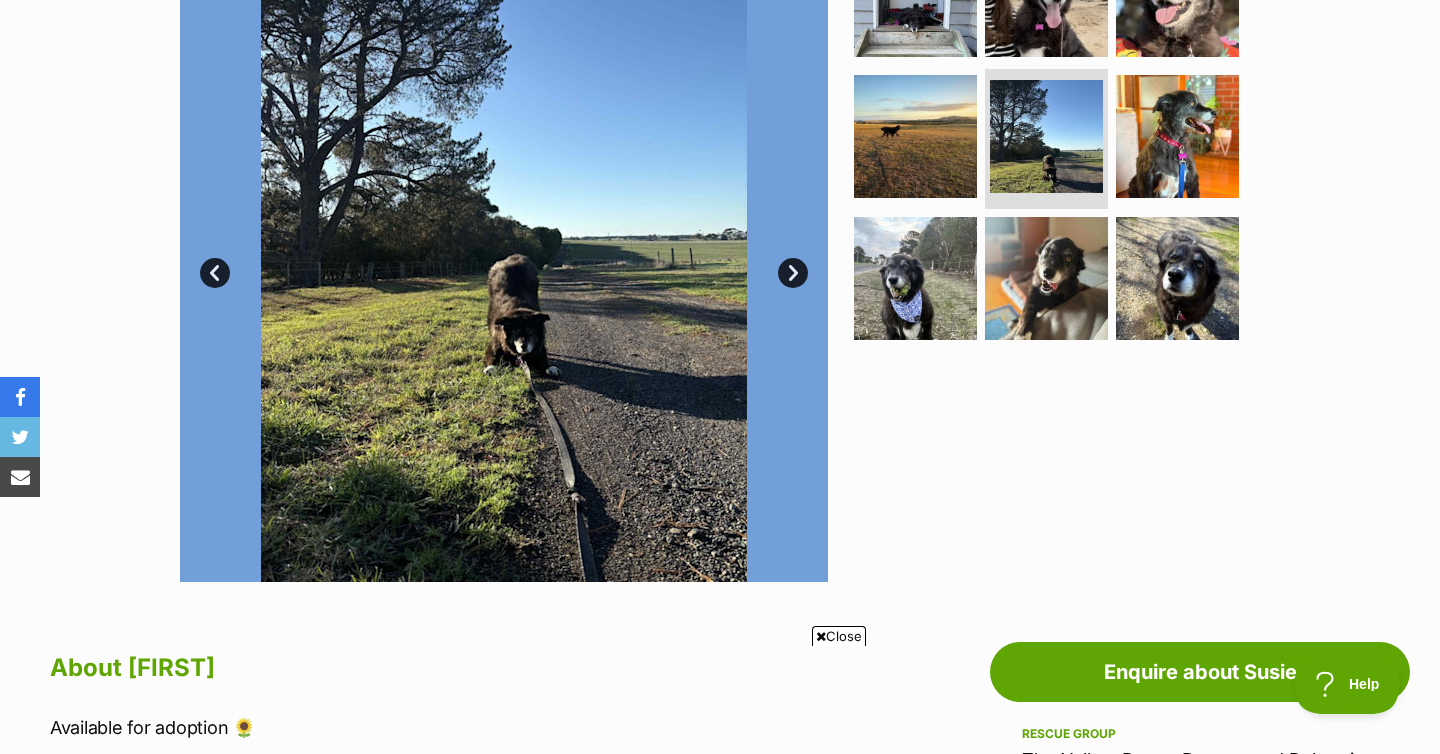 click on "Next" at bounding box center [793, 273] 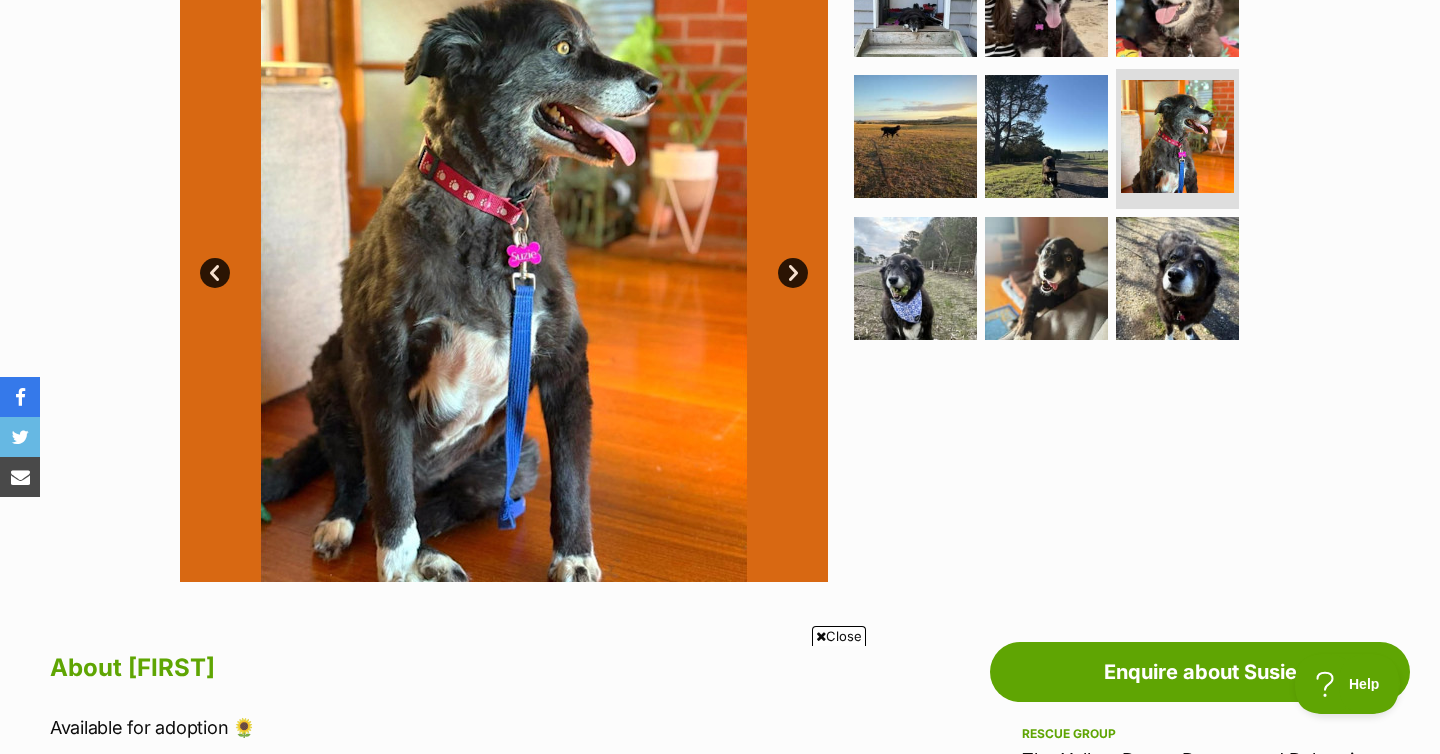click on "Next" at bounding box center (793, 273) 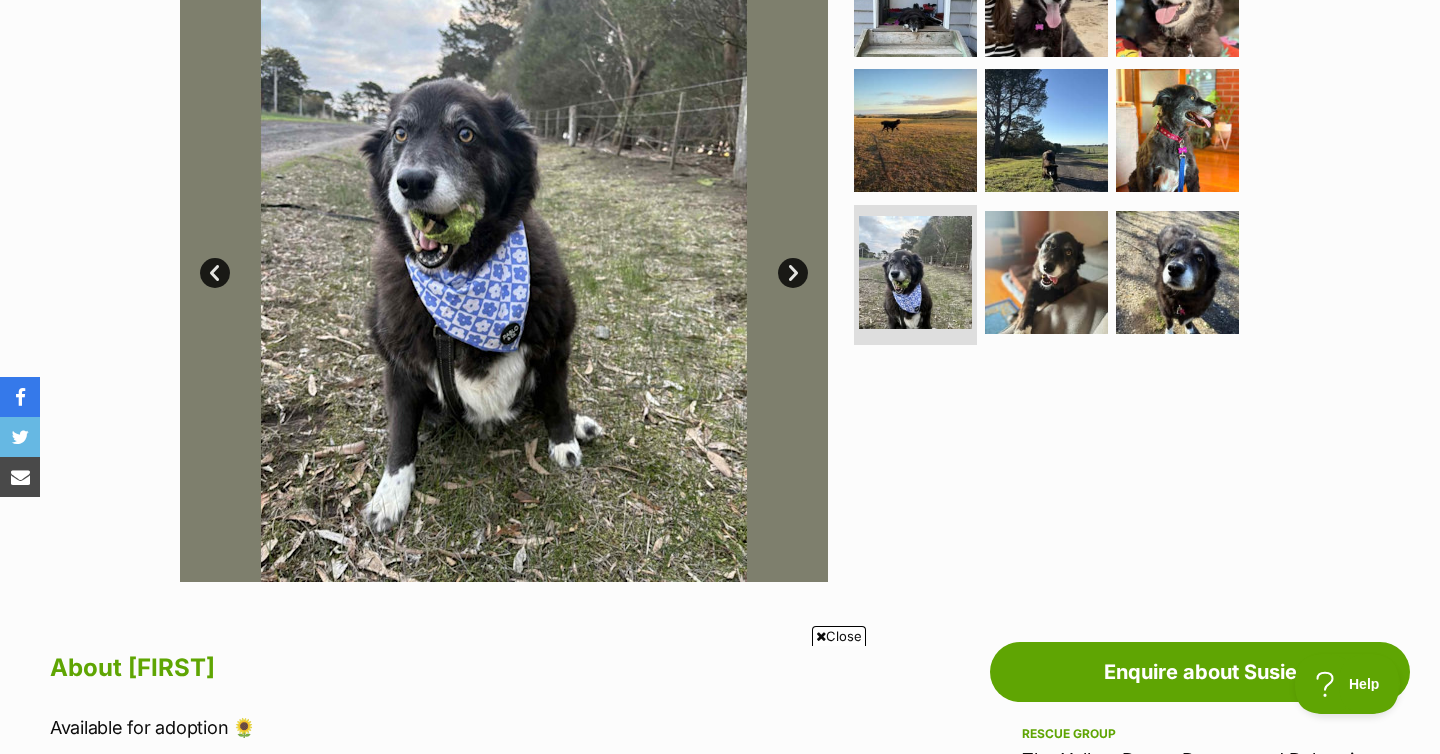 click on "Next" at bounding box center (793, 273) 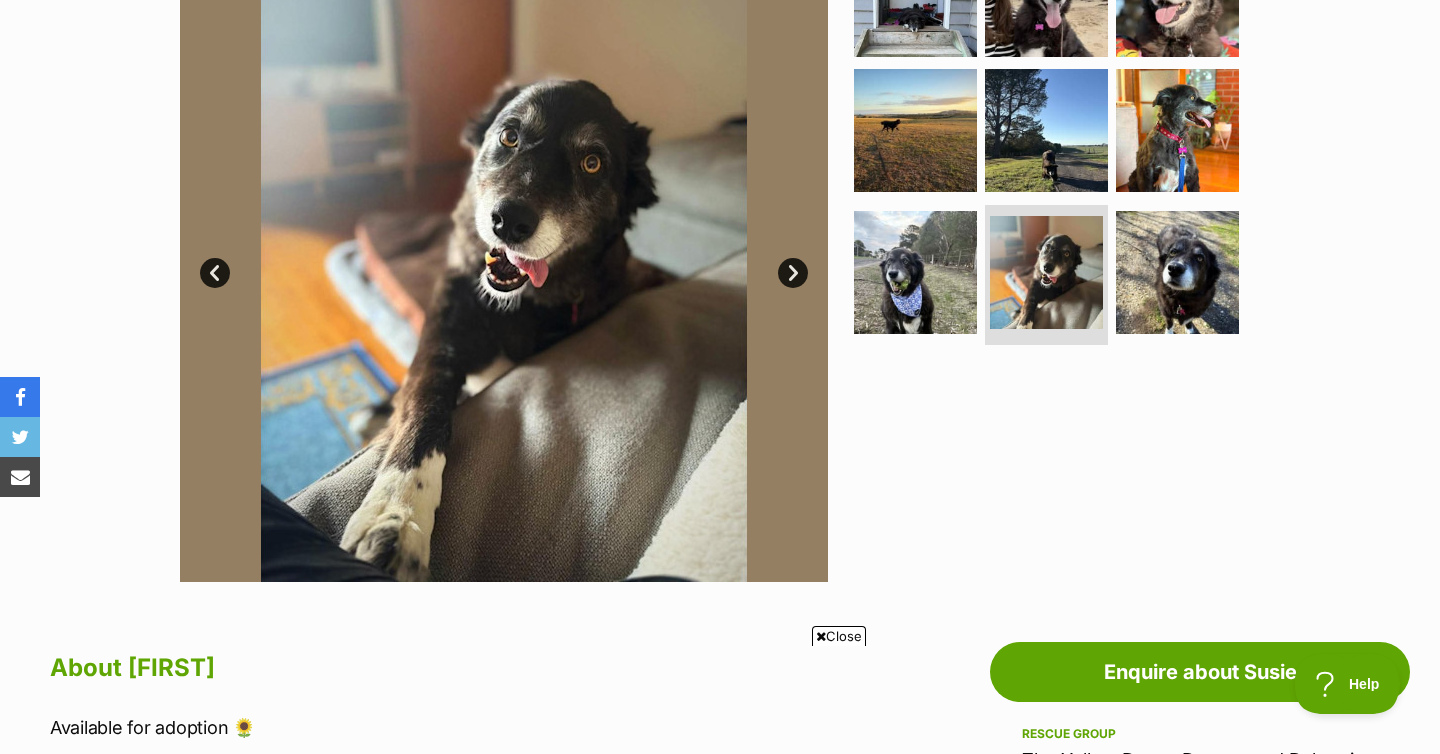 scroll, scrollTop: 1203, scrollLeft: 0, axis: vertical 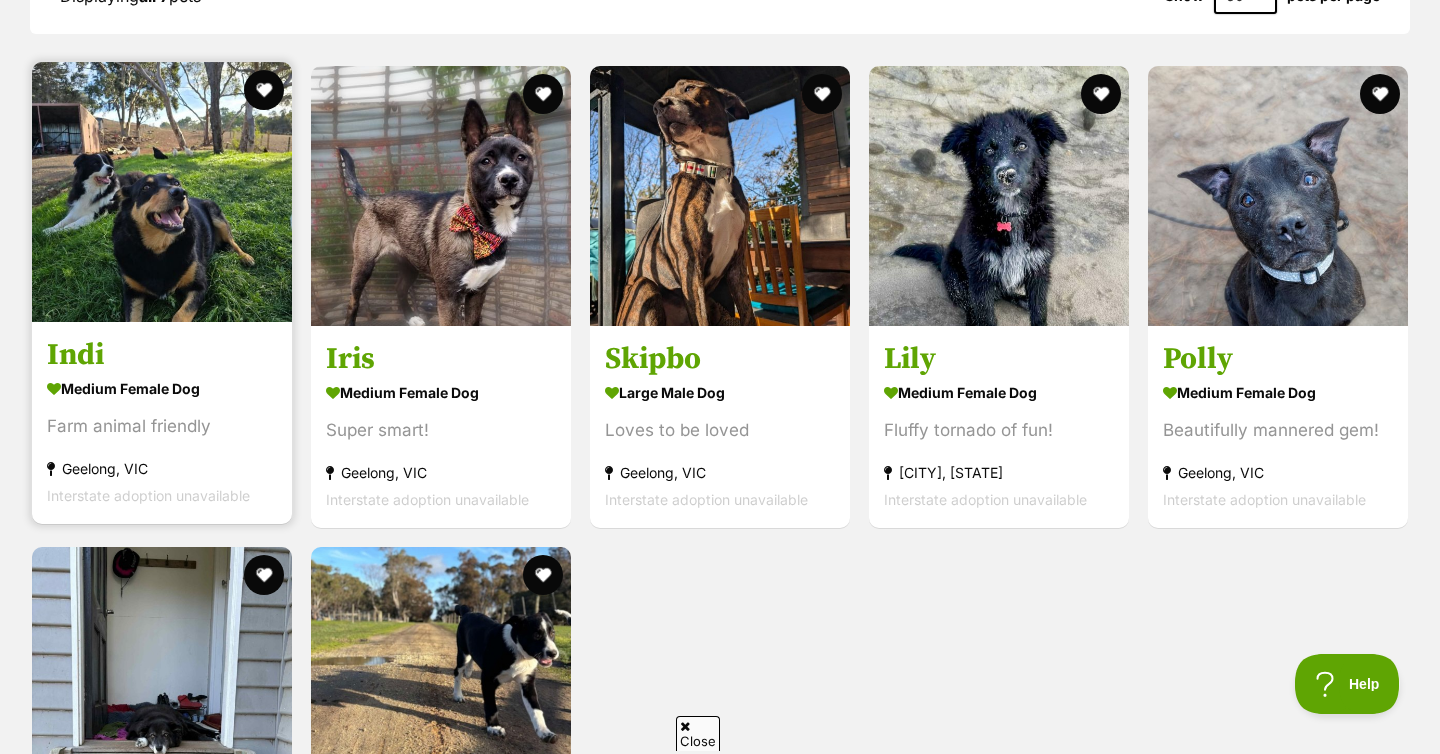 click at bounding box center [162, 192] 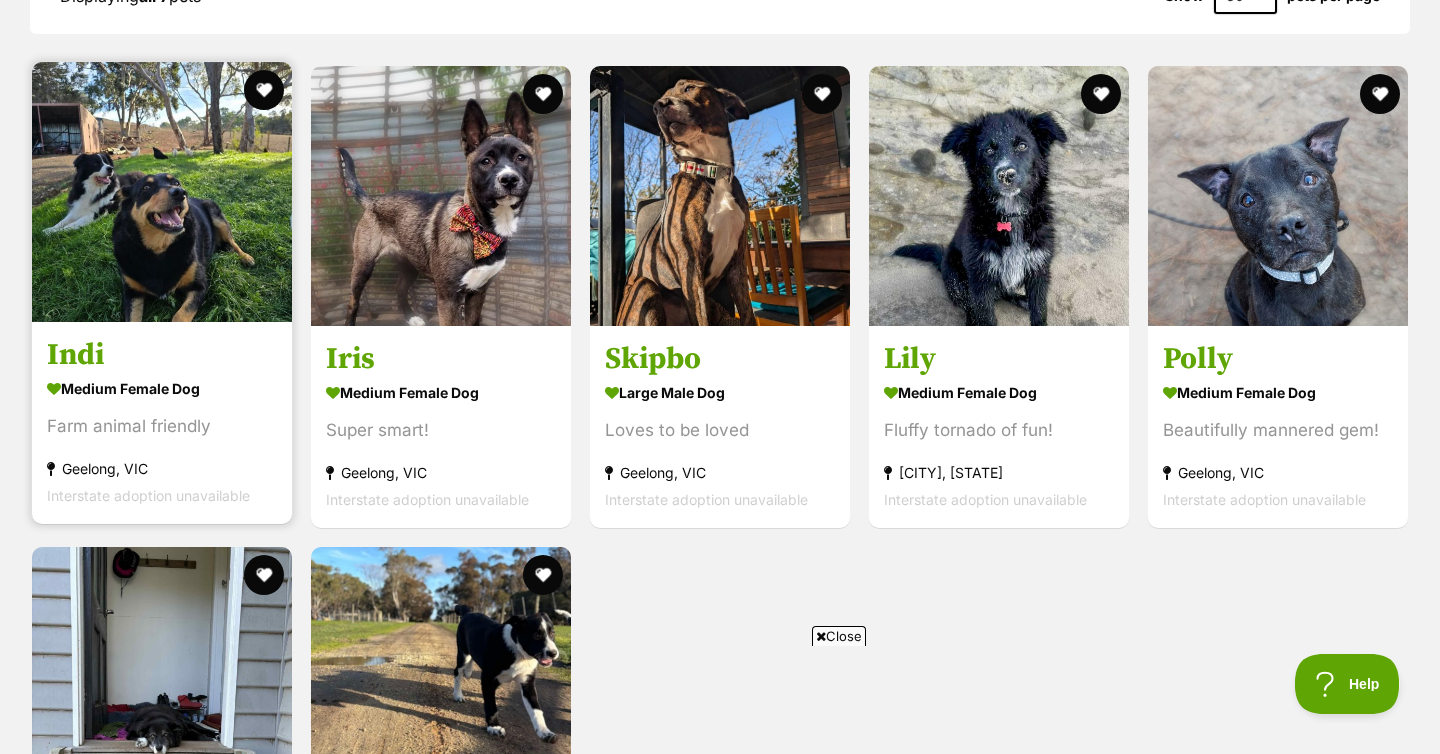 scroll, scrollTop: 0, scrollLeft: 0, axis: both 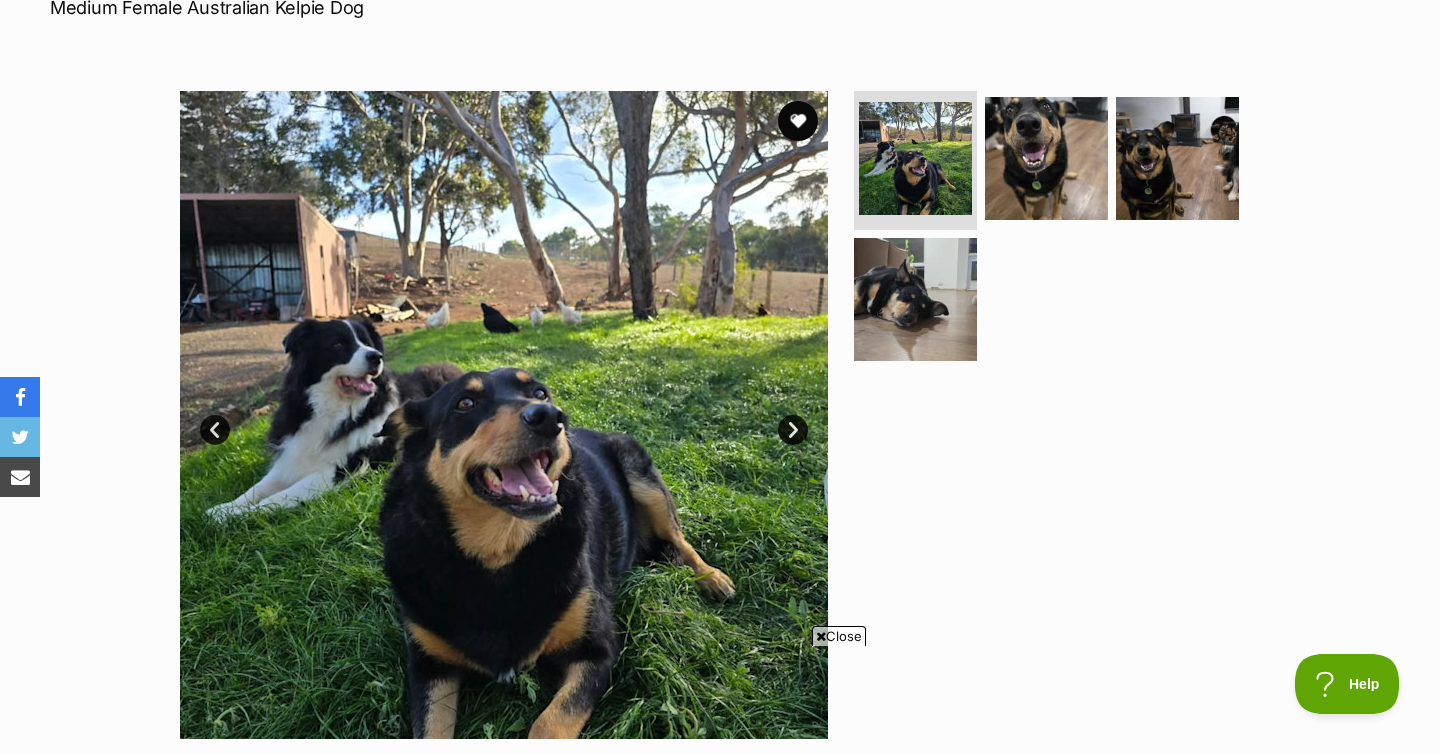 click on "Next" at bounding box center (793, 430) 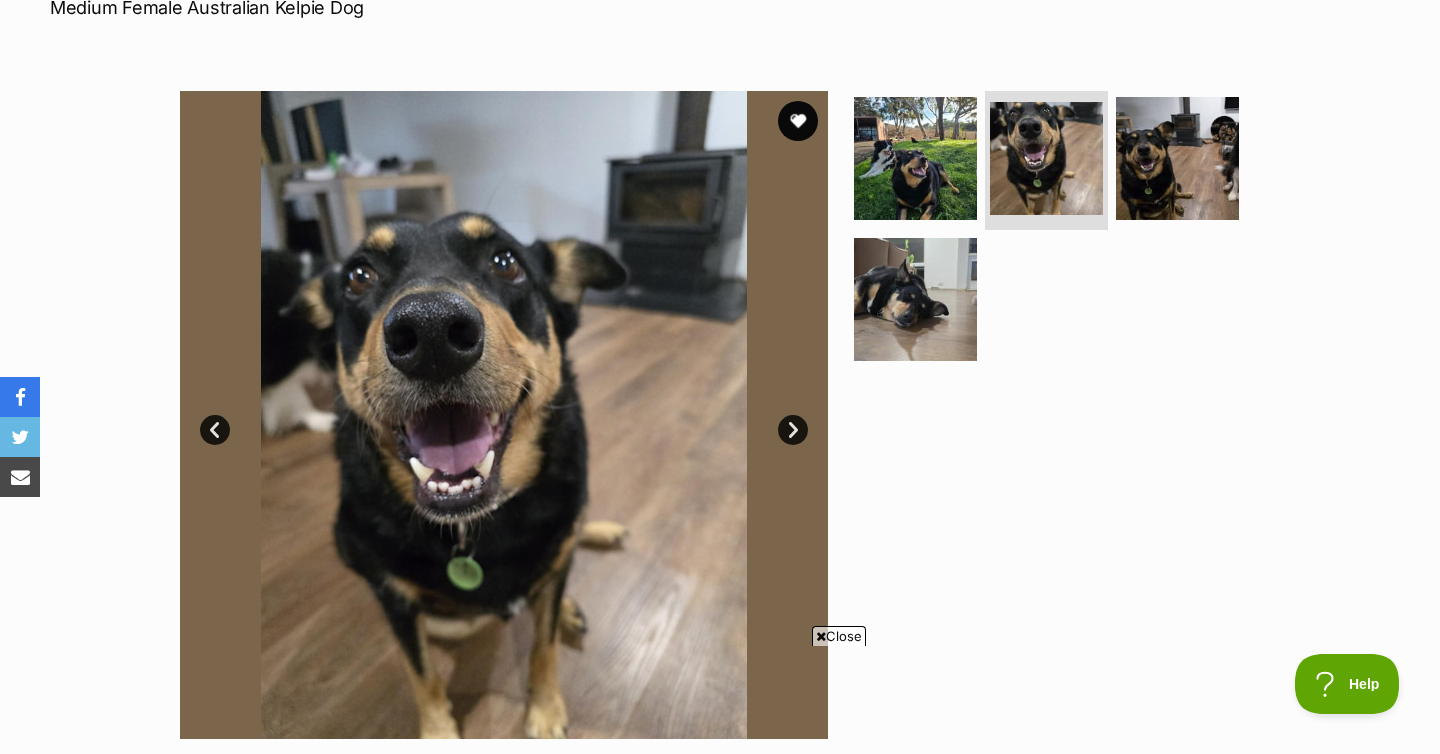 scroll, scrollTop: 0, scrollLeft: 0, axis: both 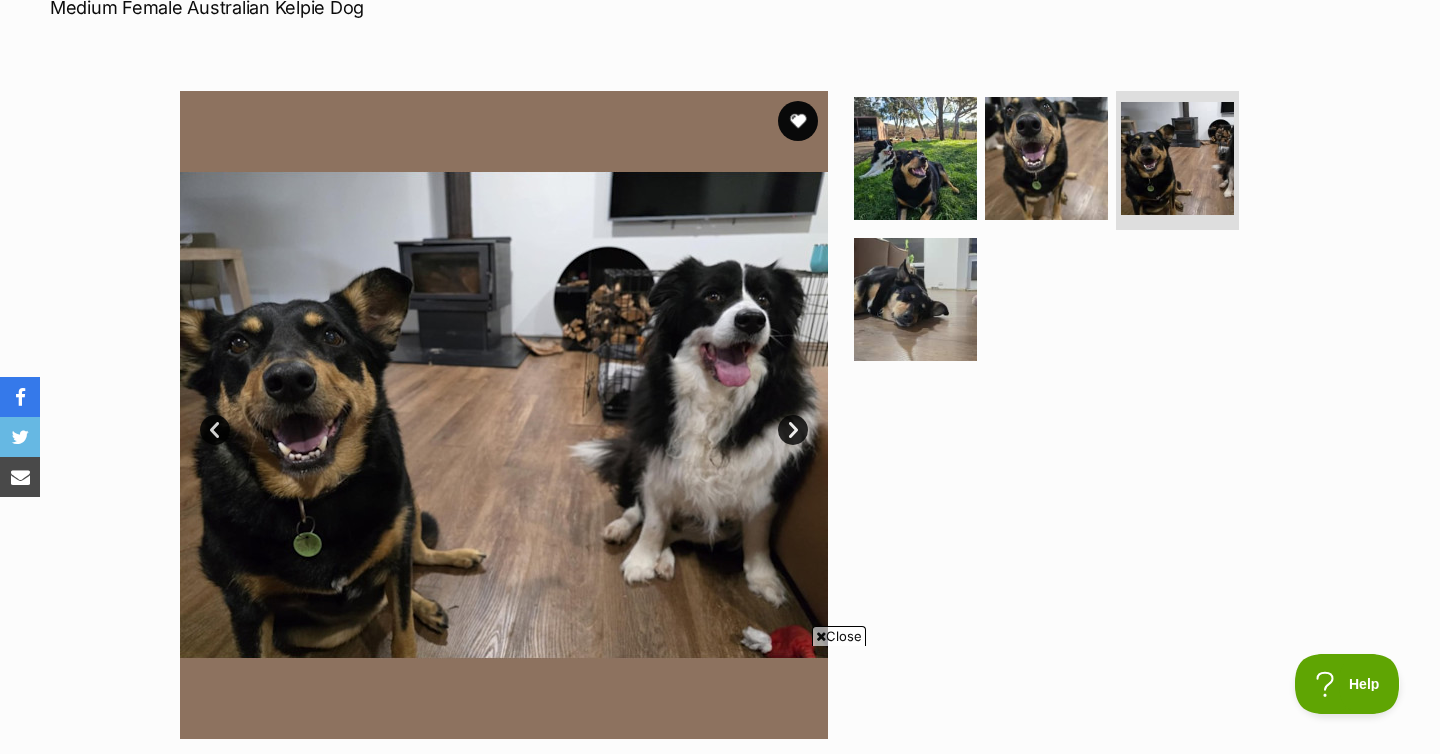 click on "Next" at bounding box center (793, 430) 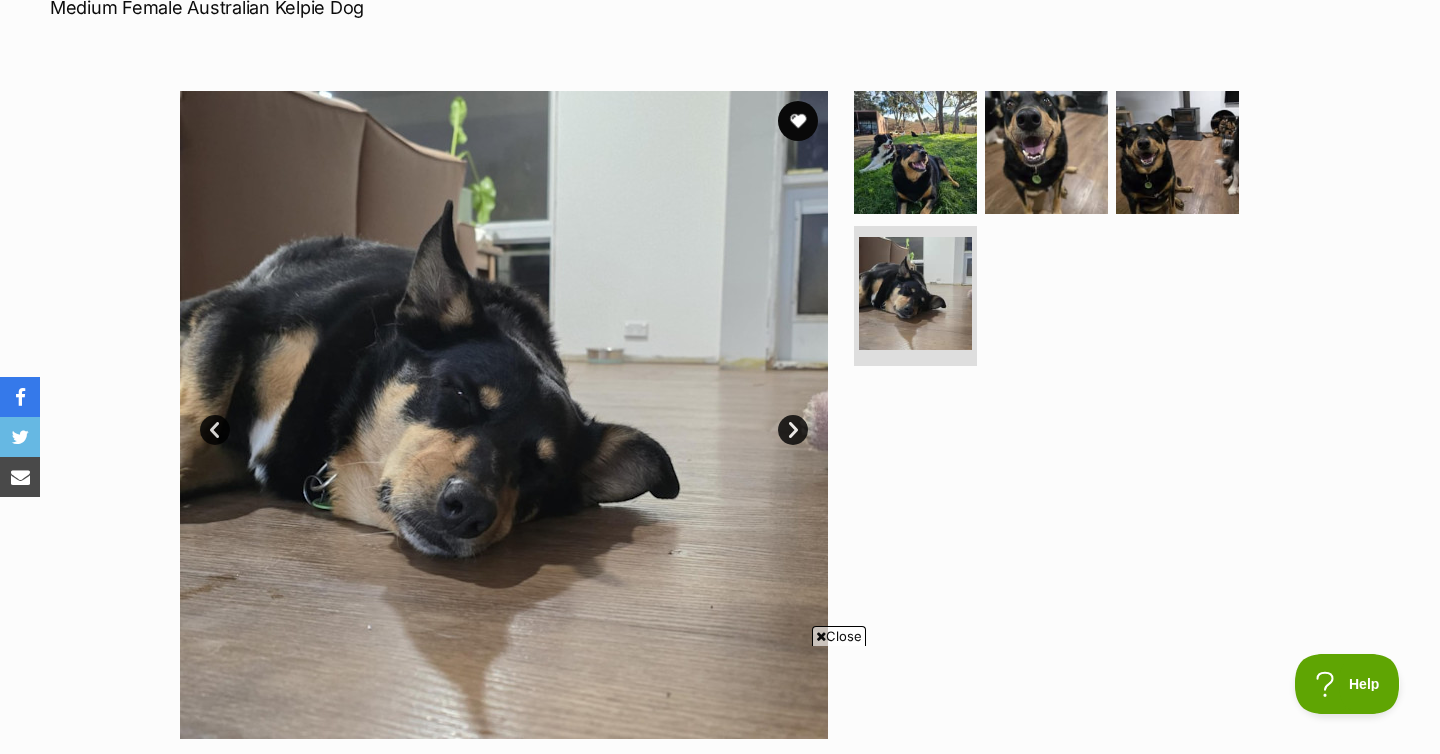 click on "Next" at bounding box center (793, 430) 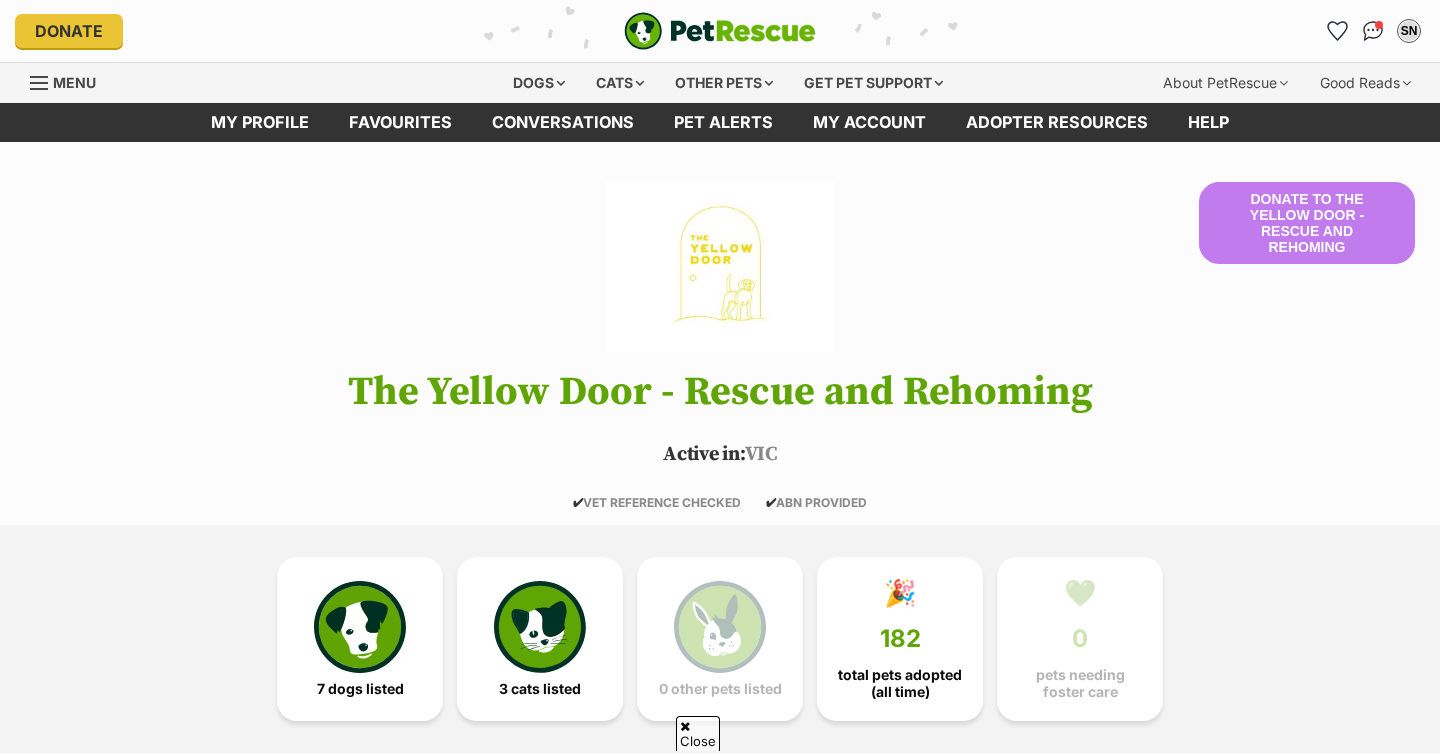 scroll, scrollTop: 1081, scrollLeft: 0, axis: vertical 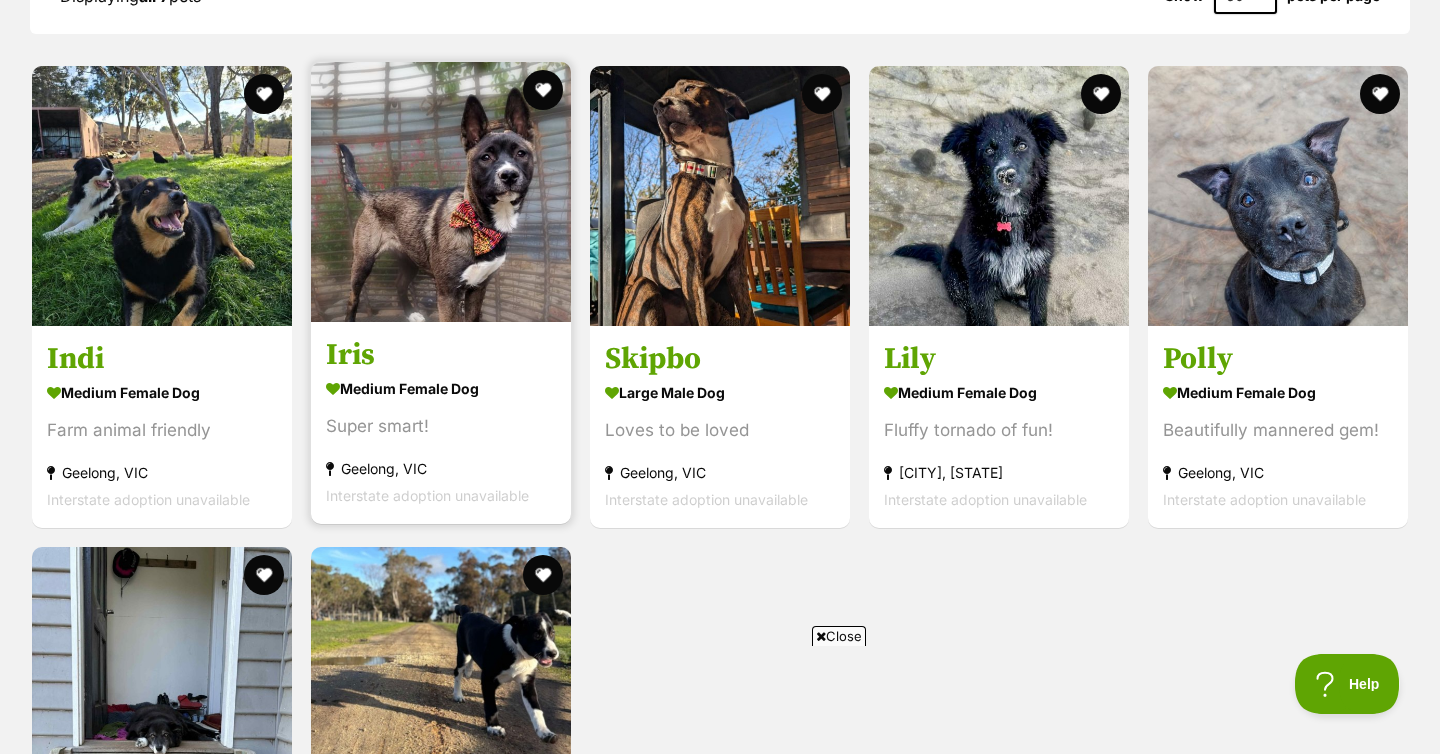 click at bounding box center (441, 192) 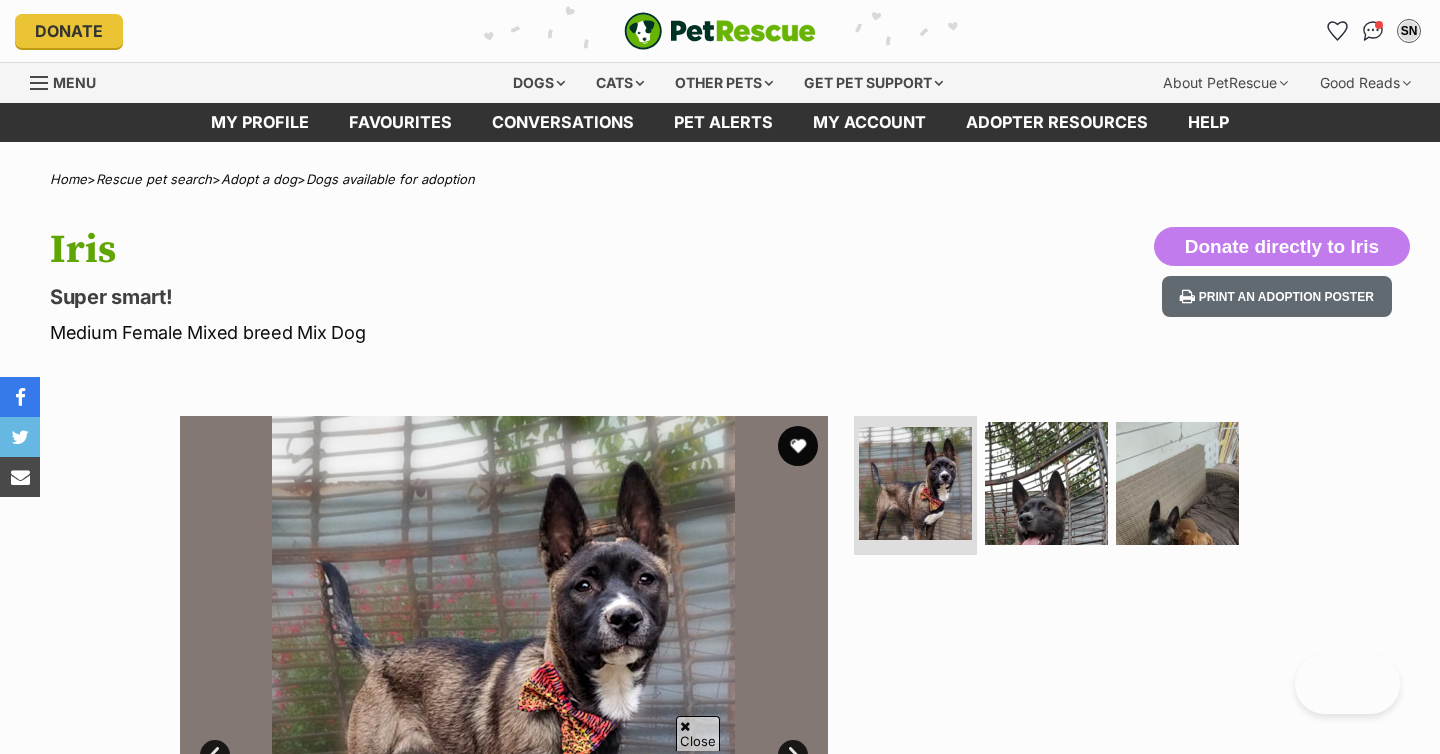 scroll, scrollTop: 443, scrollLeft: 0, axis: vertical 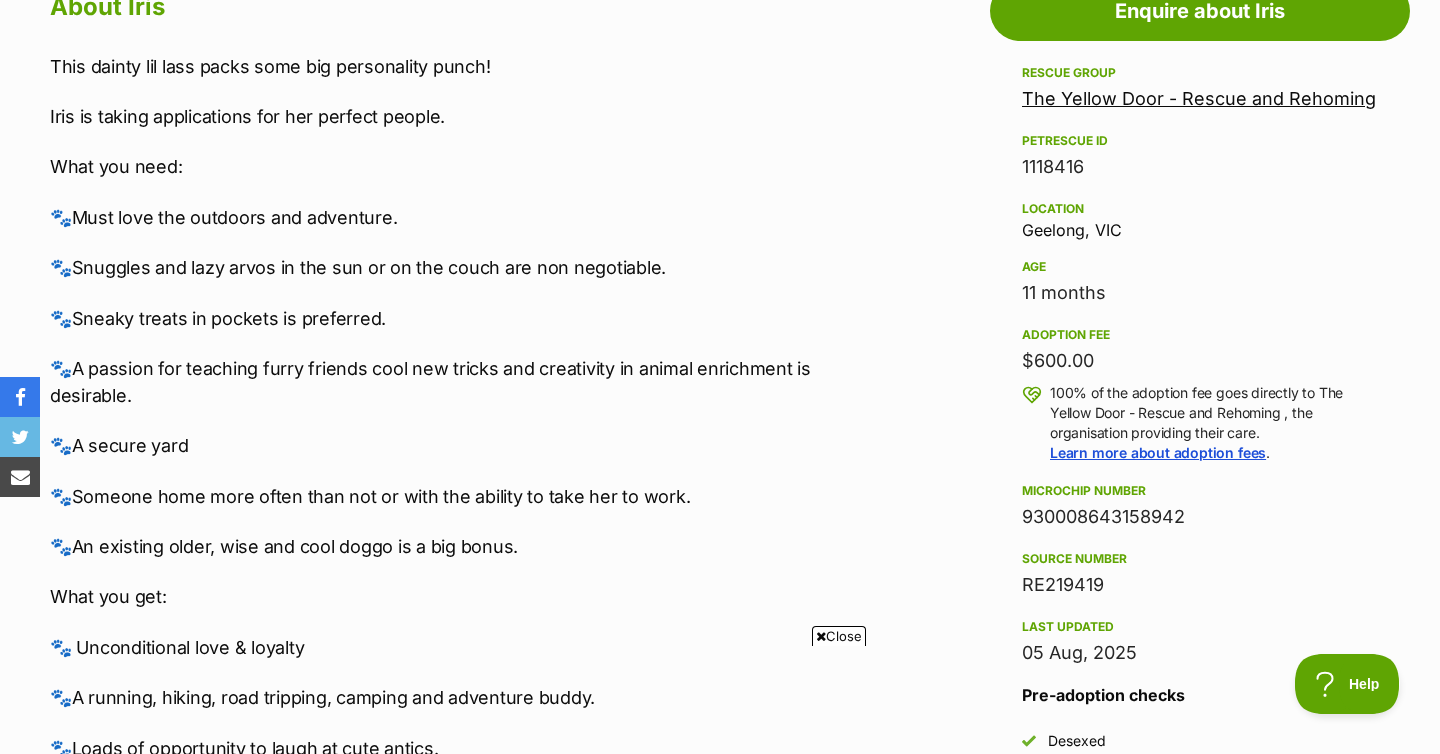 click on "The Yellow Door - Rescue and Rehoming" at bounding box center [1199, 98] 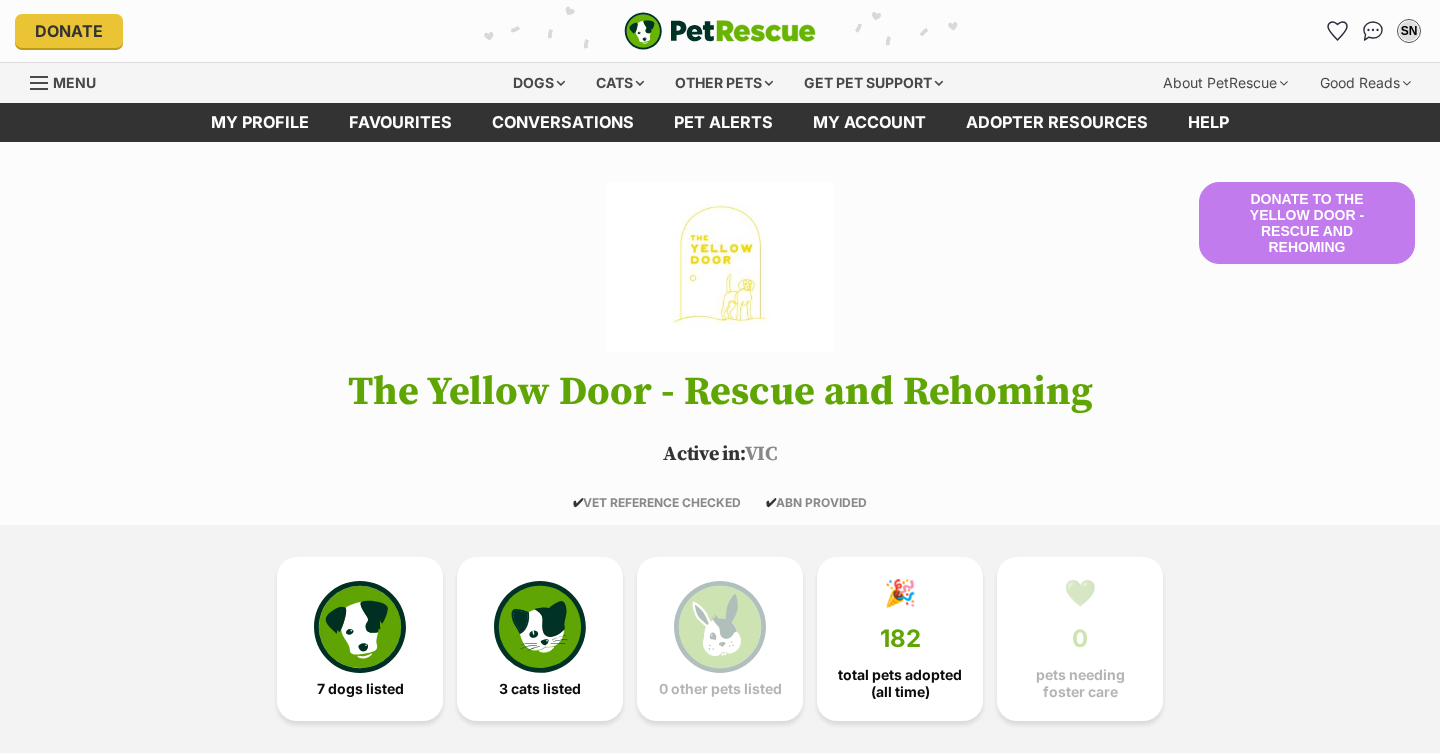 scroll, scrollTop: 0, scrollLeft: 0, axis: both 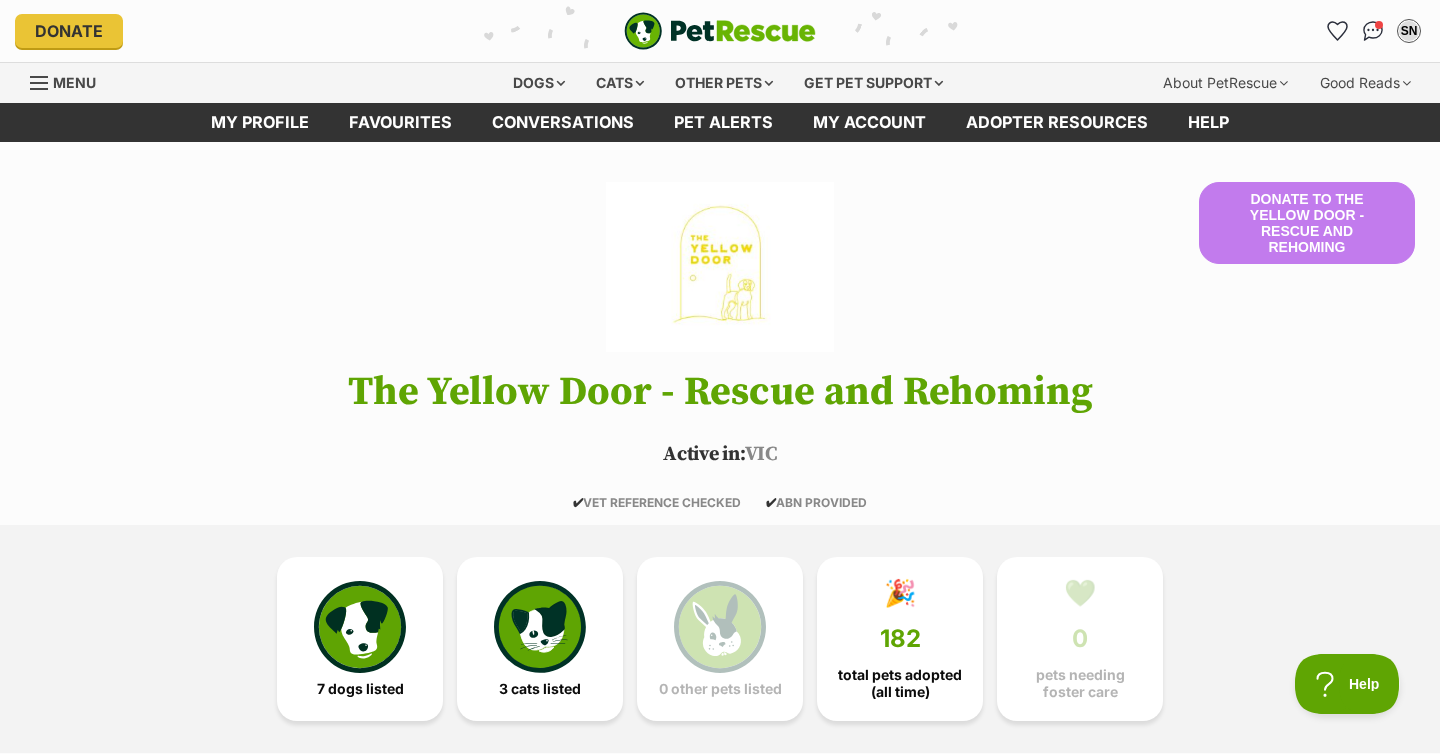 click at bounding box center (720, 31) 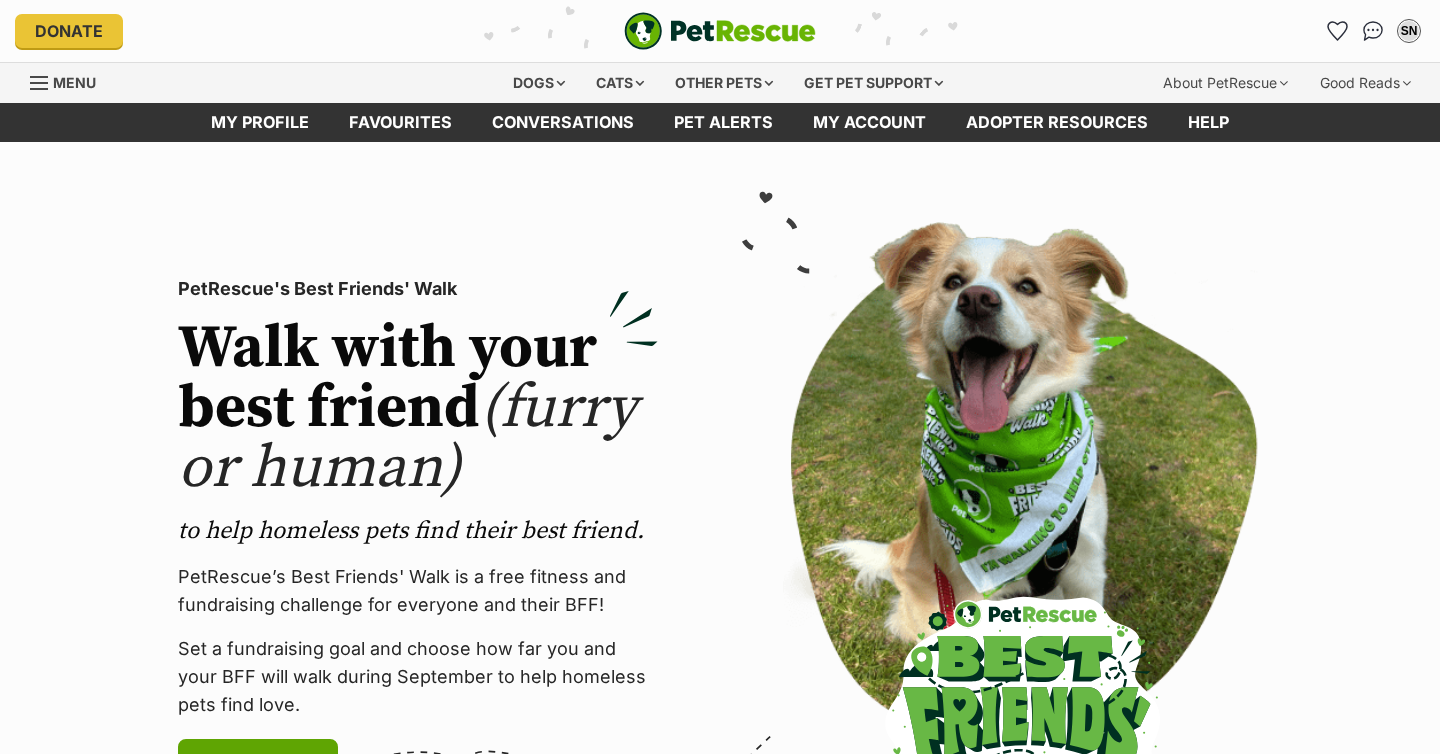 scroll, scrollTop: 0, scrollLeft: 0, axis: both 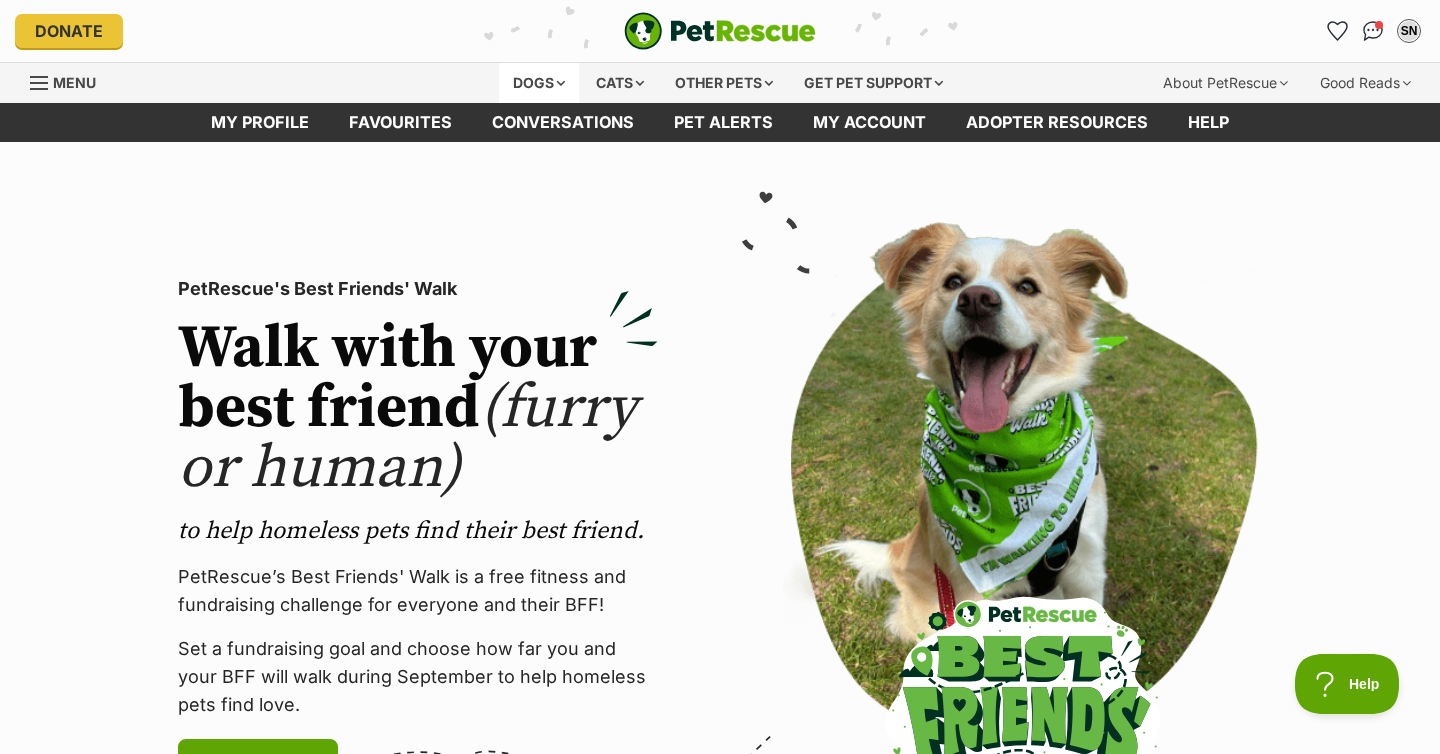 click on "Dogs" at bounding box center [539, 83] 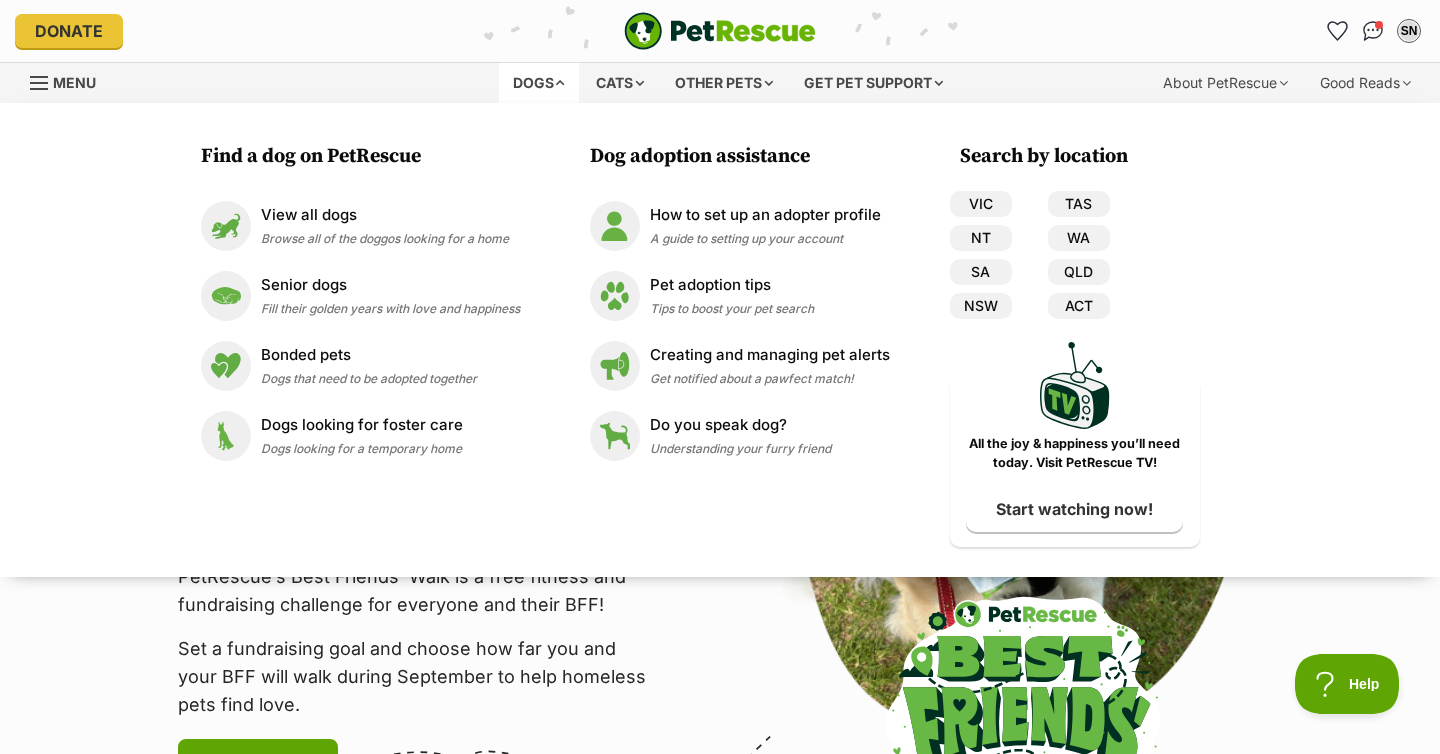 scroll, scrollTop: 0, scrollLeft: 0, axis: both 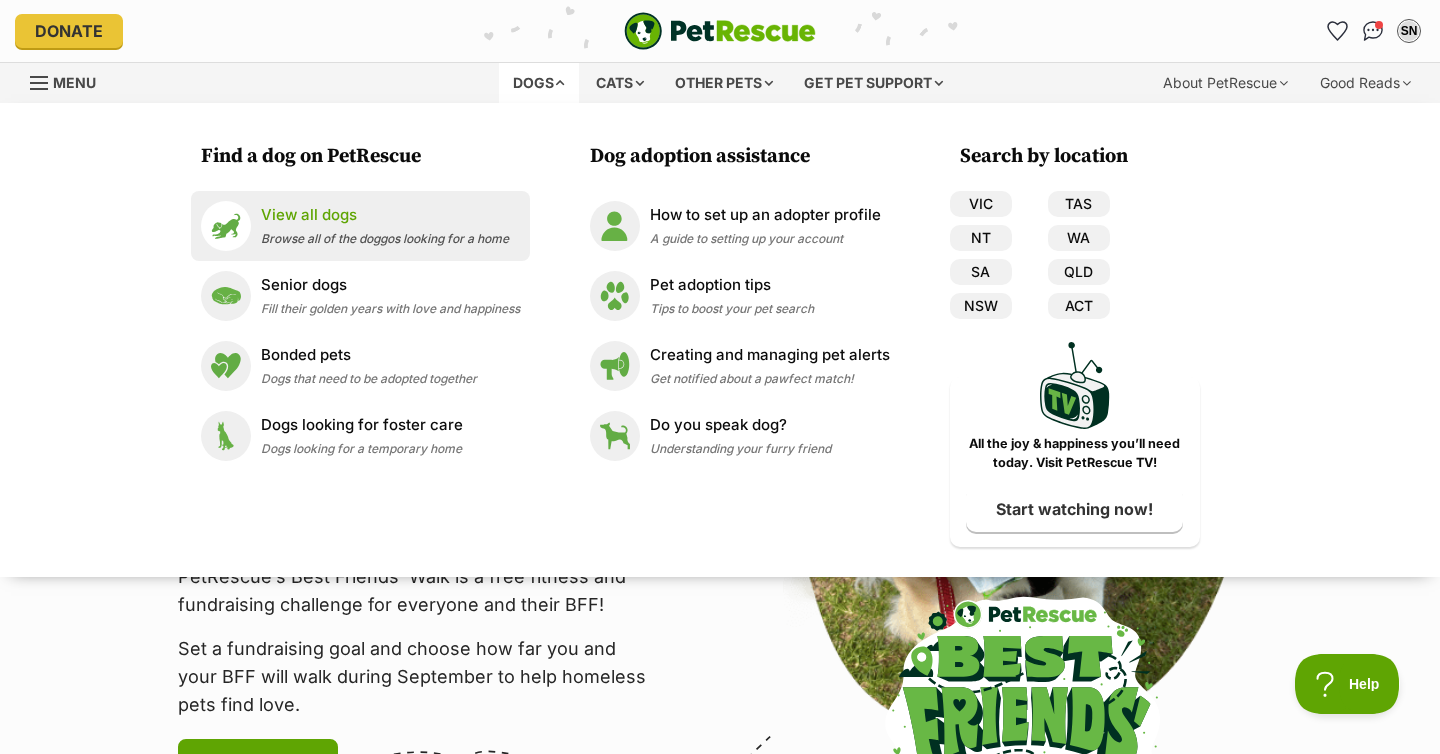 click on "View all dogs" at bounding box center [385, 215] 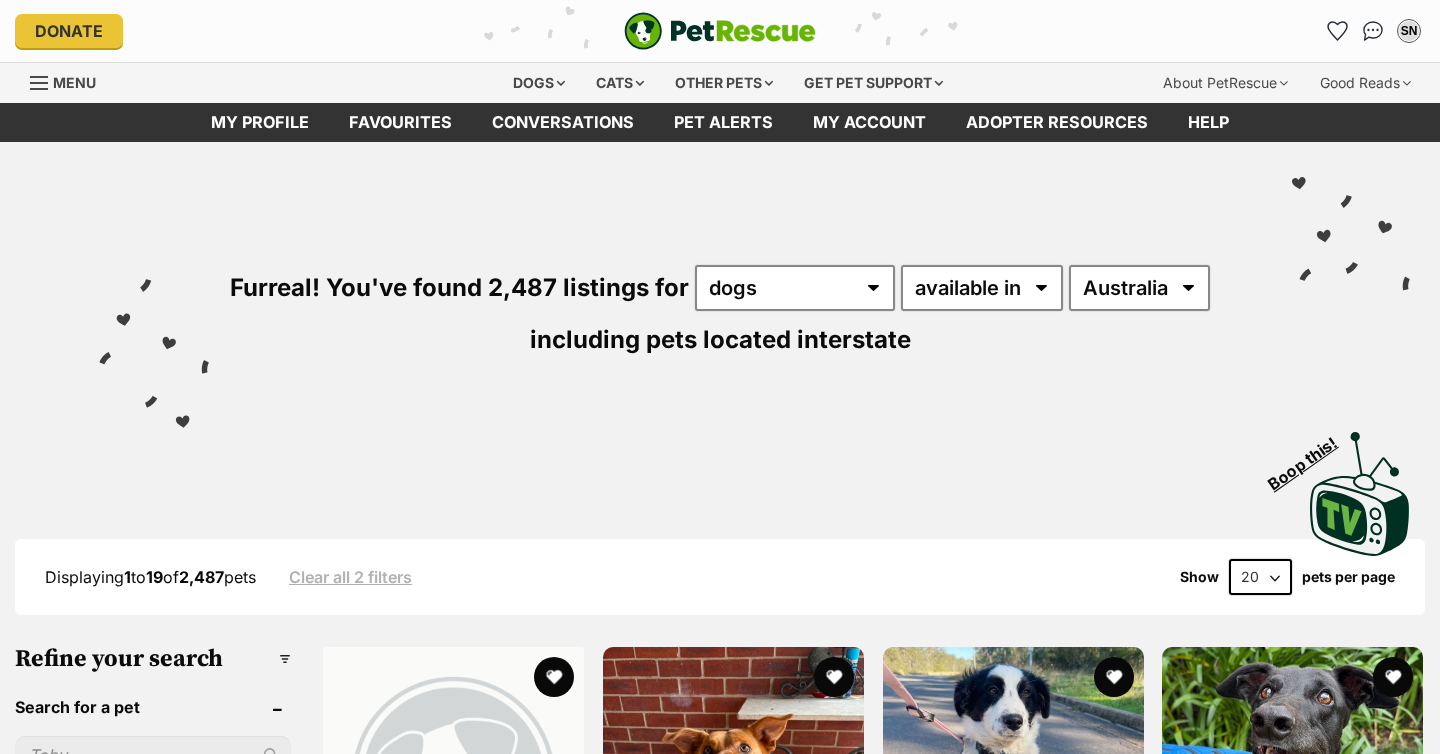 scroll, scrollTop: 0, scrollLeft: 0, axis: both 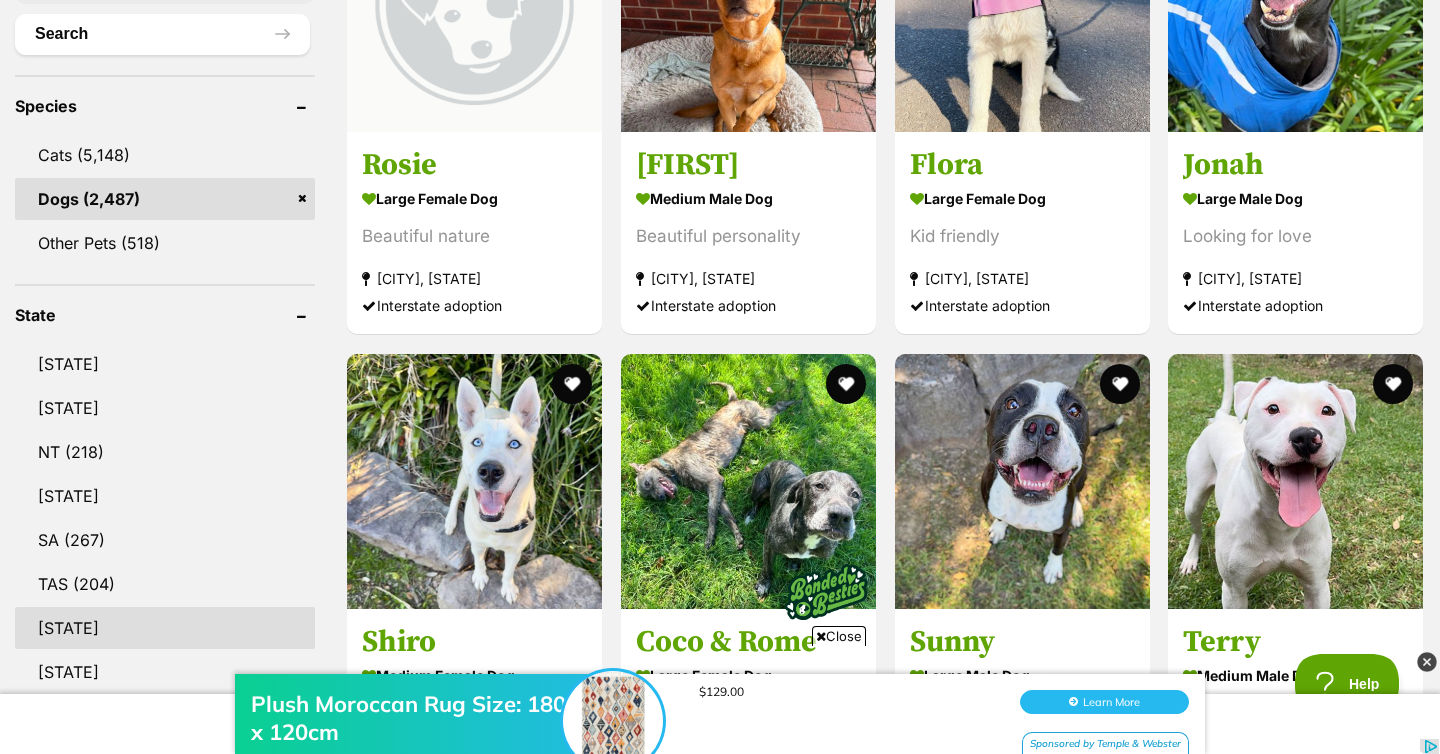 click on "[STATE] ([NUMBER])" at bounding box center (165, 628) 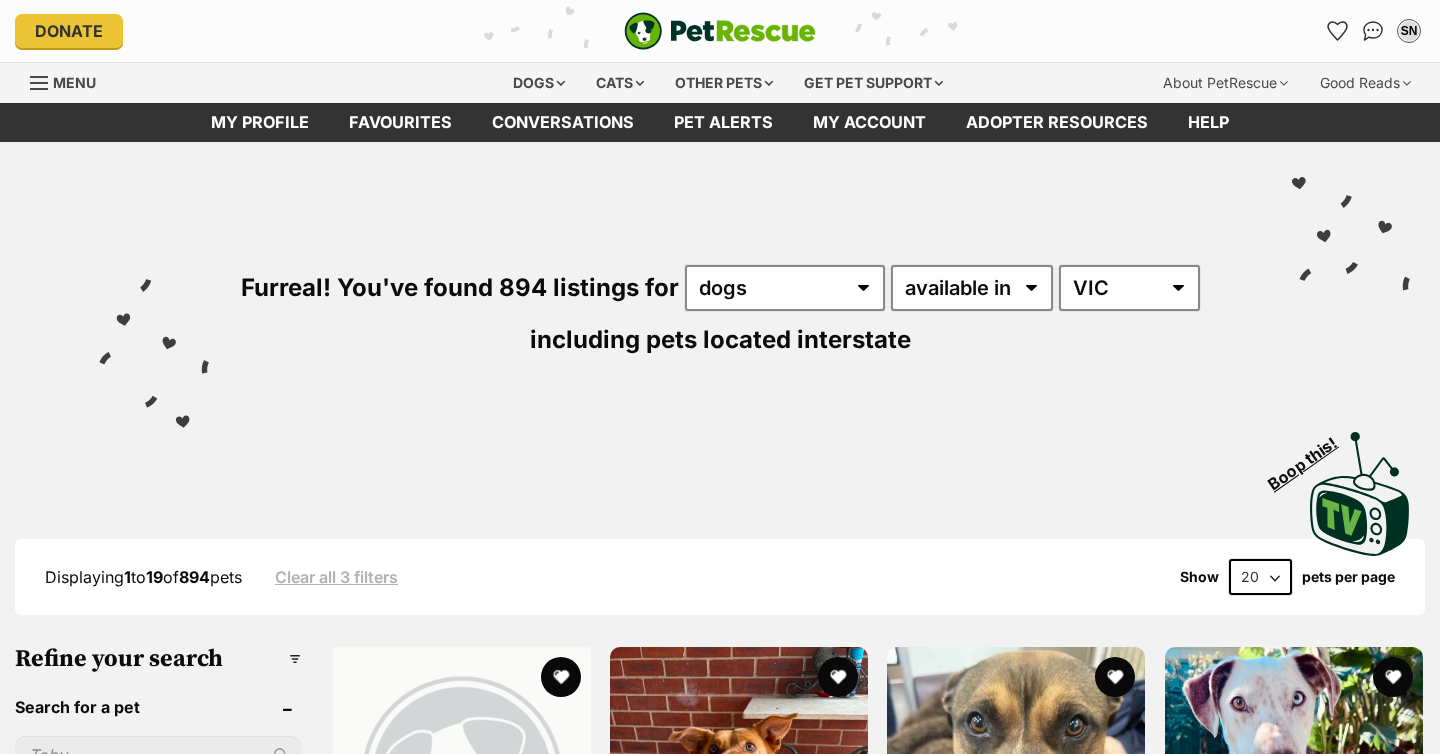 scroll, scrollTop: 0, scrollLeft: 0, axis: both 